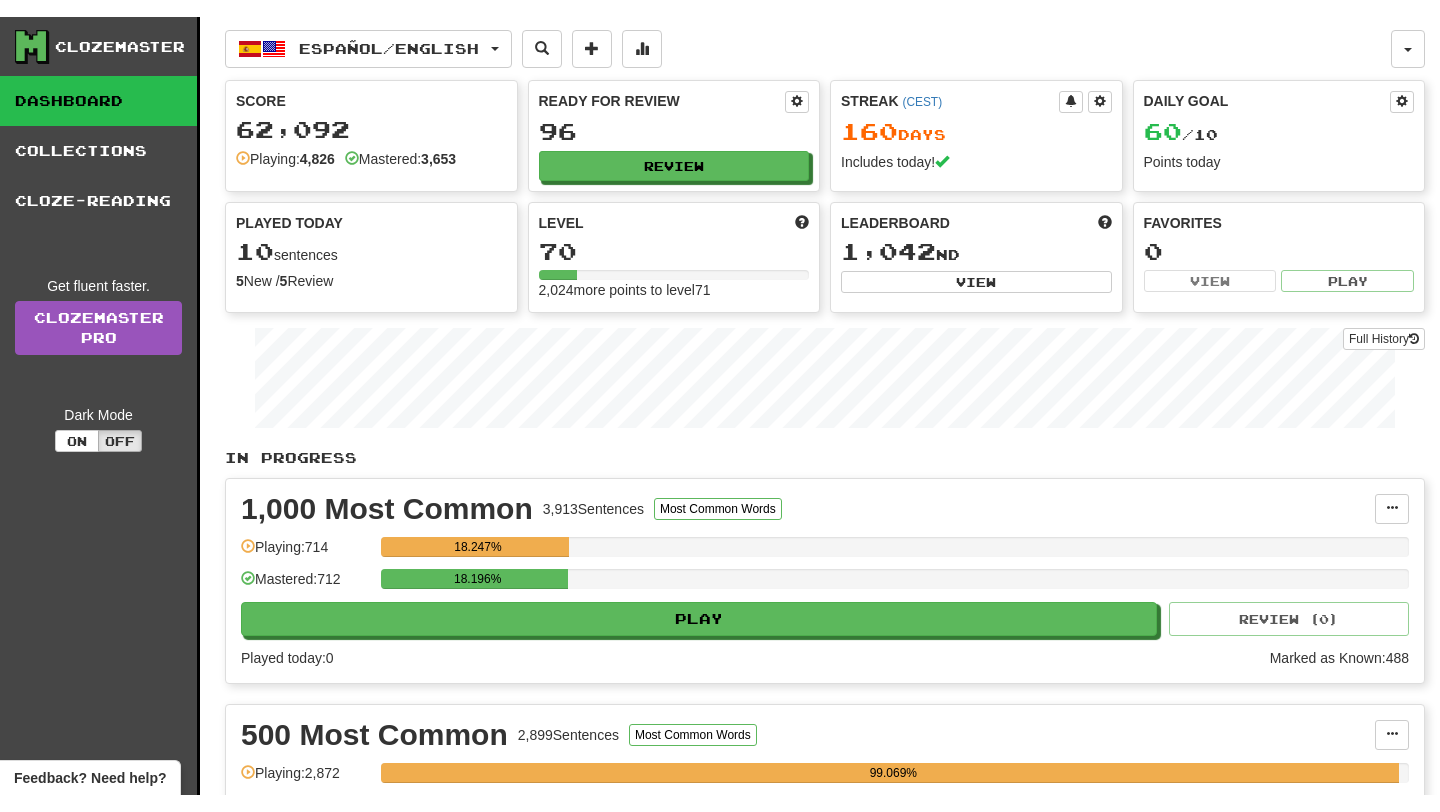 scroll, scrollTop: 0, scrollLeft: 0, axis: both 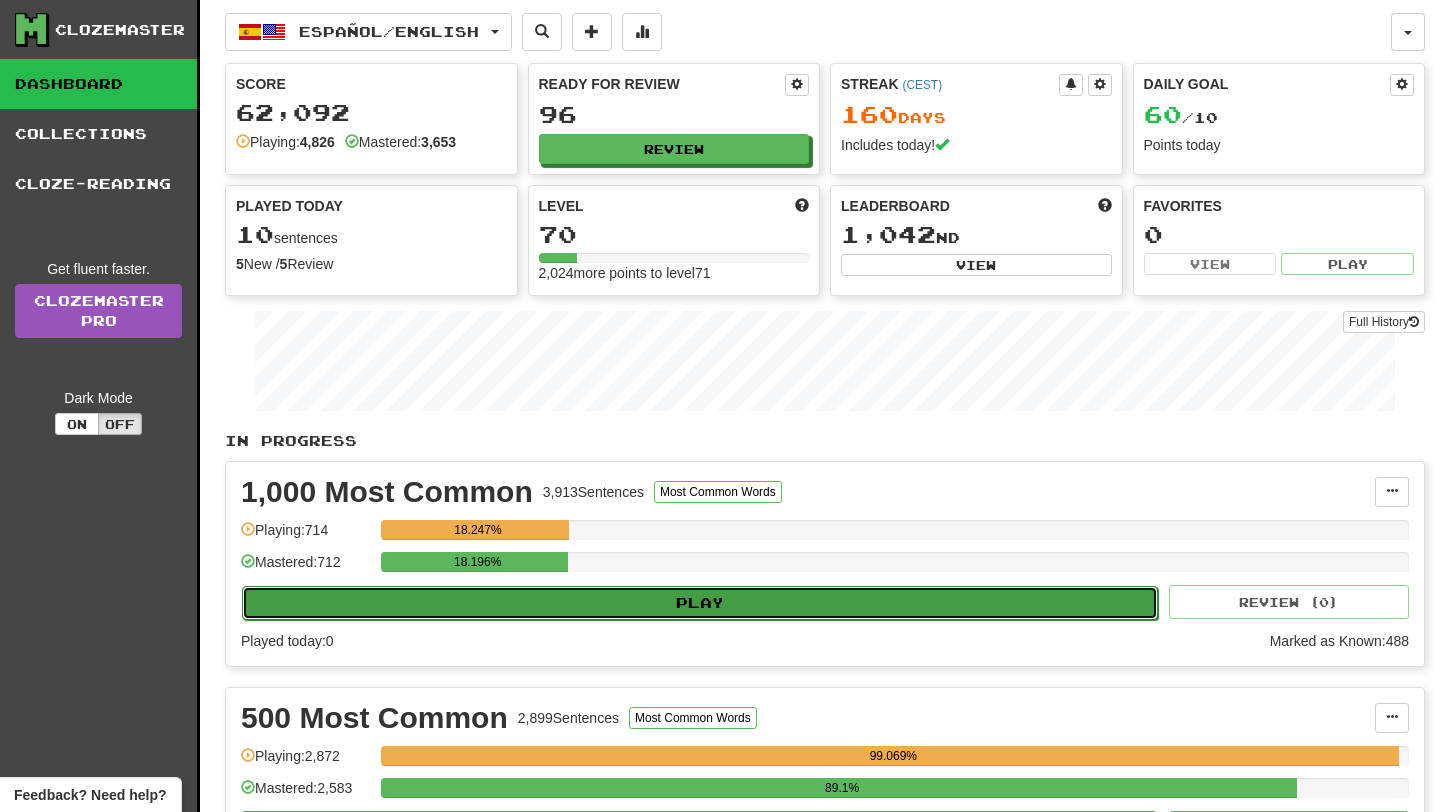 click on "Play" at bounding box center (700, 603) 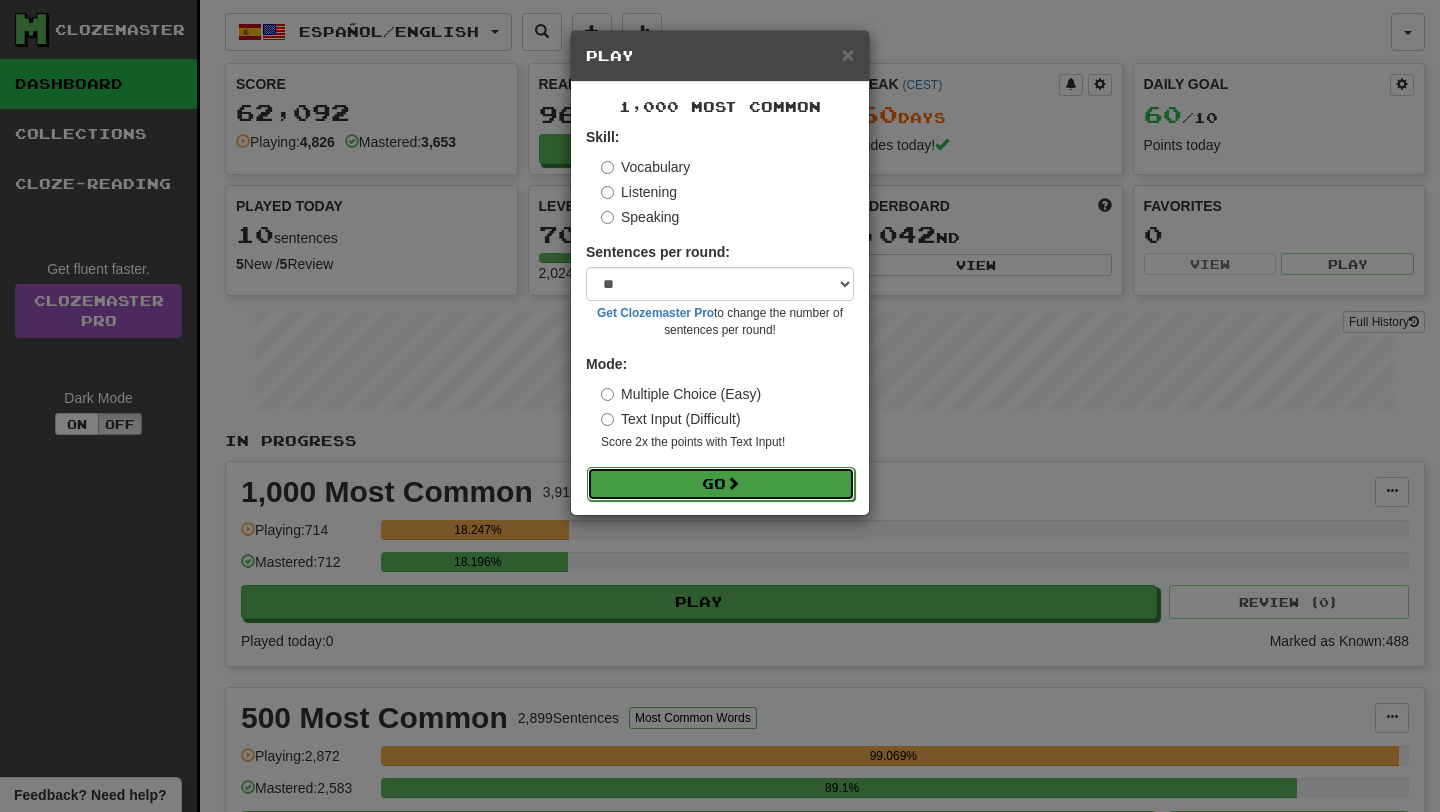 click on "Go" at bounding box center [721, 484] 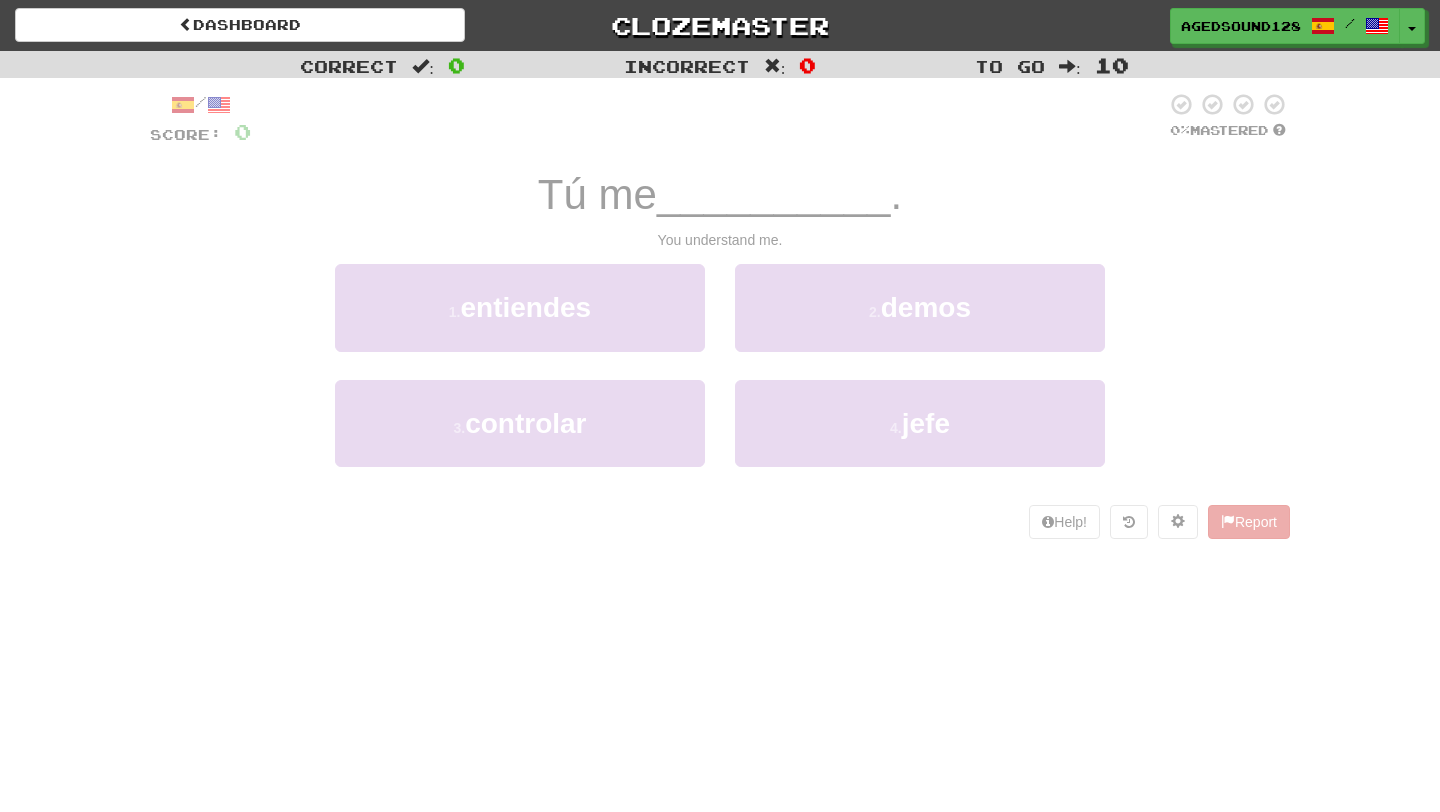 scroll, scrollTop: 0, scrollLeft: 0, axis: both 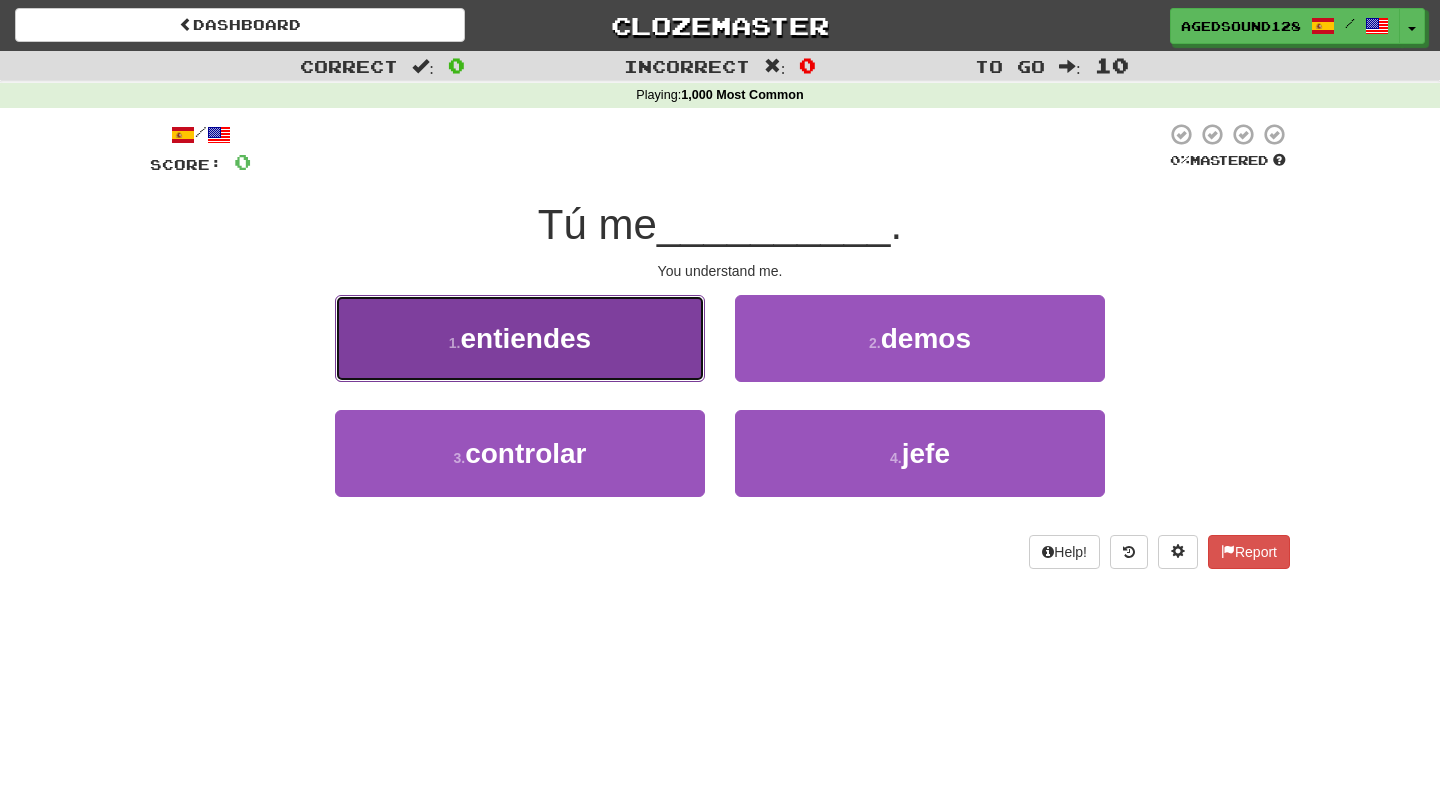 click on "[NUMBER] . entiendes" at bounding box center [520, 338] 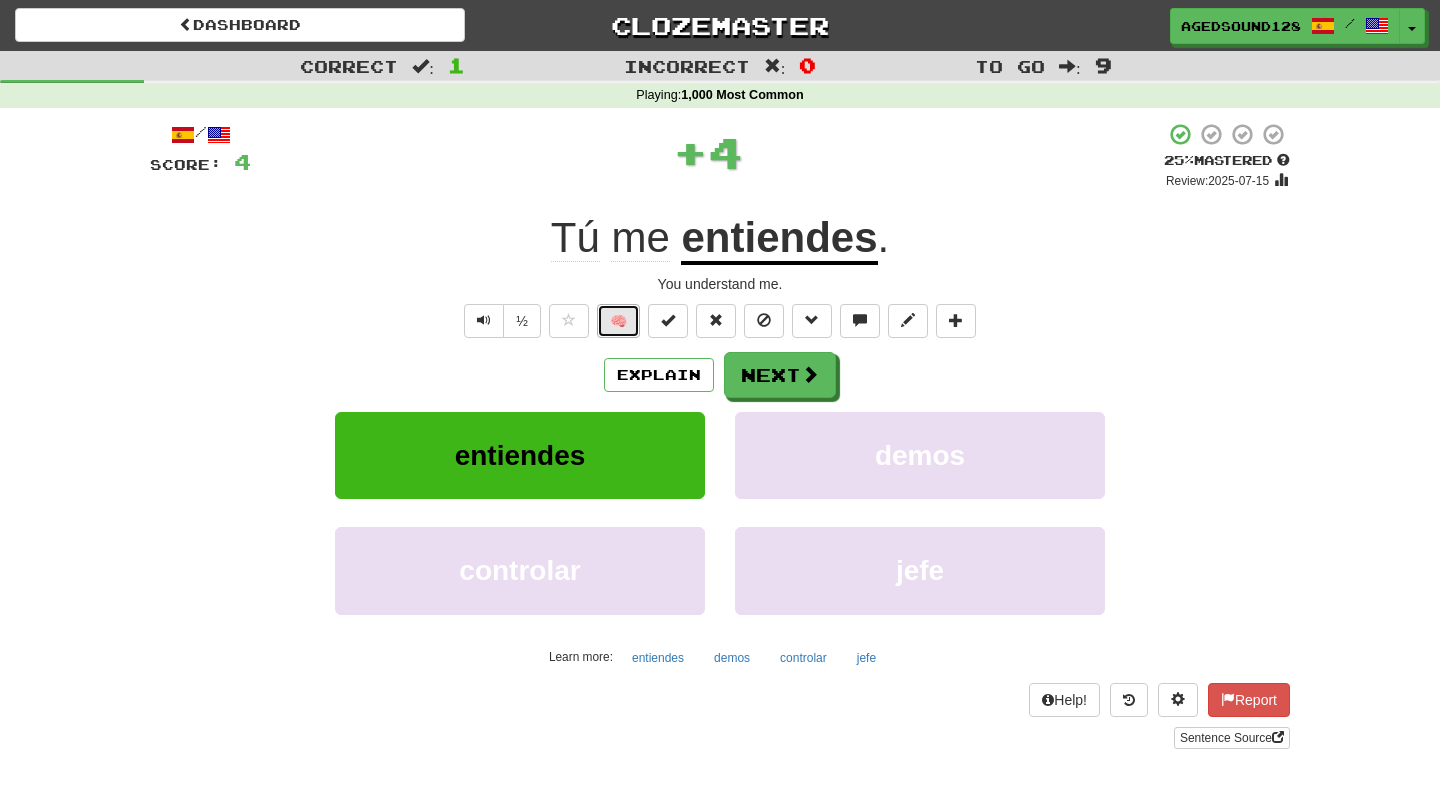 click on "🧠" at bounding box center [618, 321] 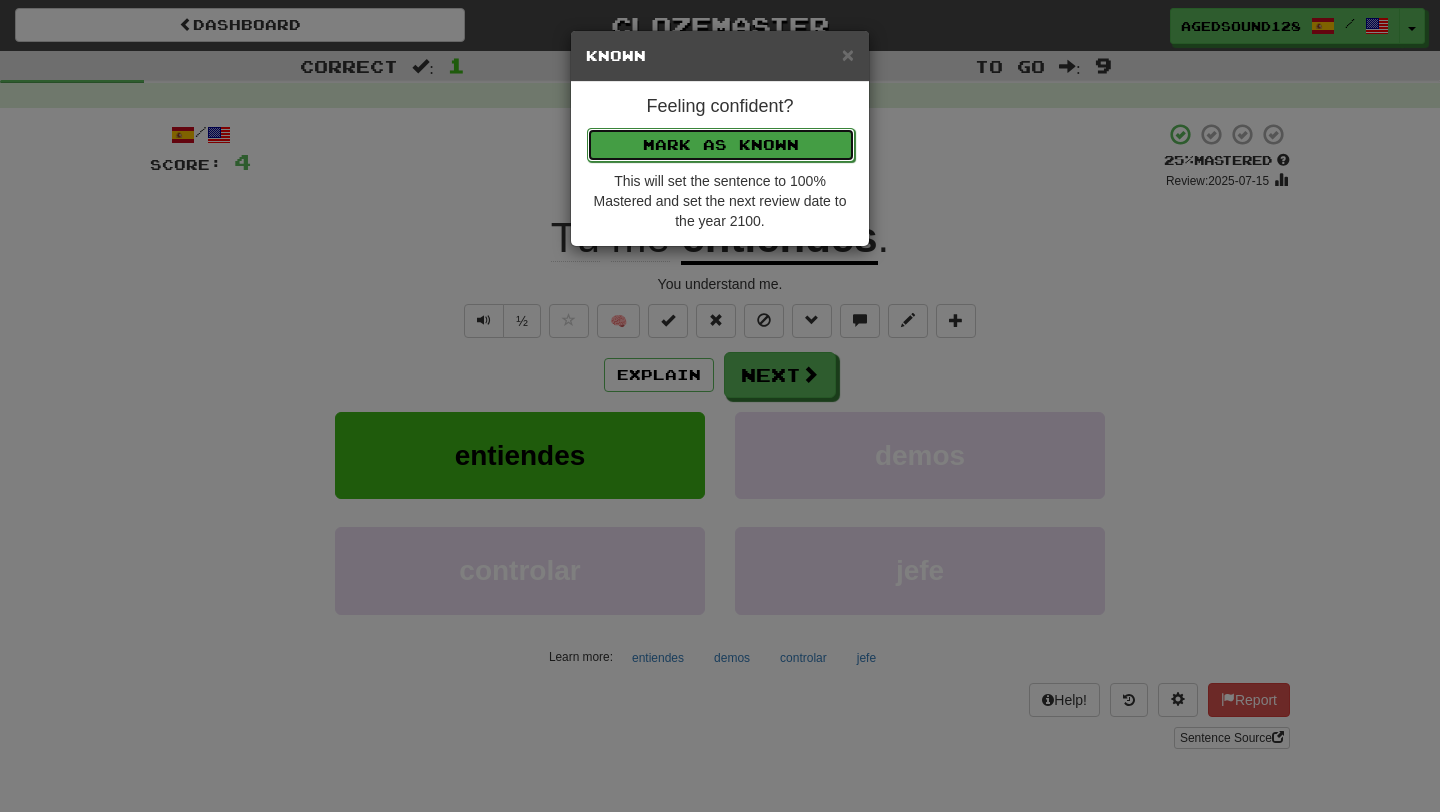 click on "Mark as Known" at bounding box center [721, 145] 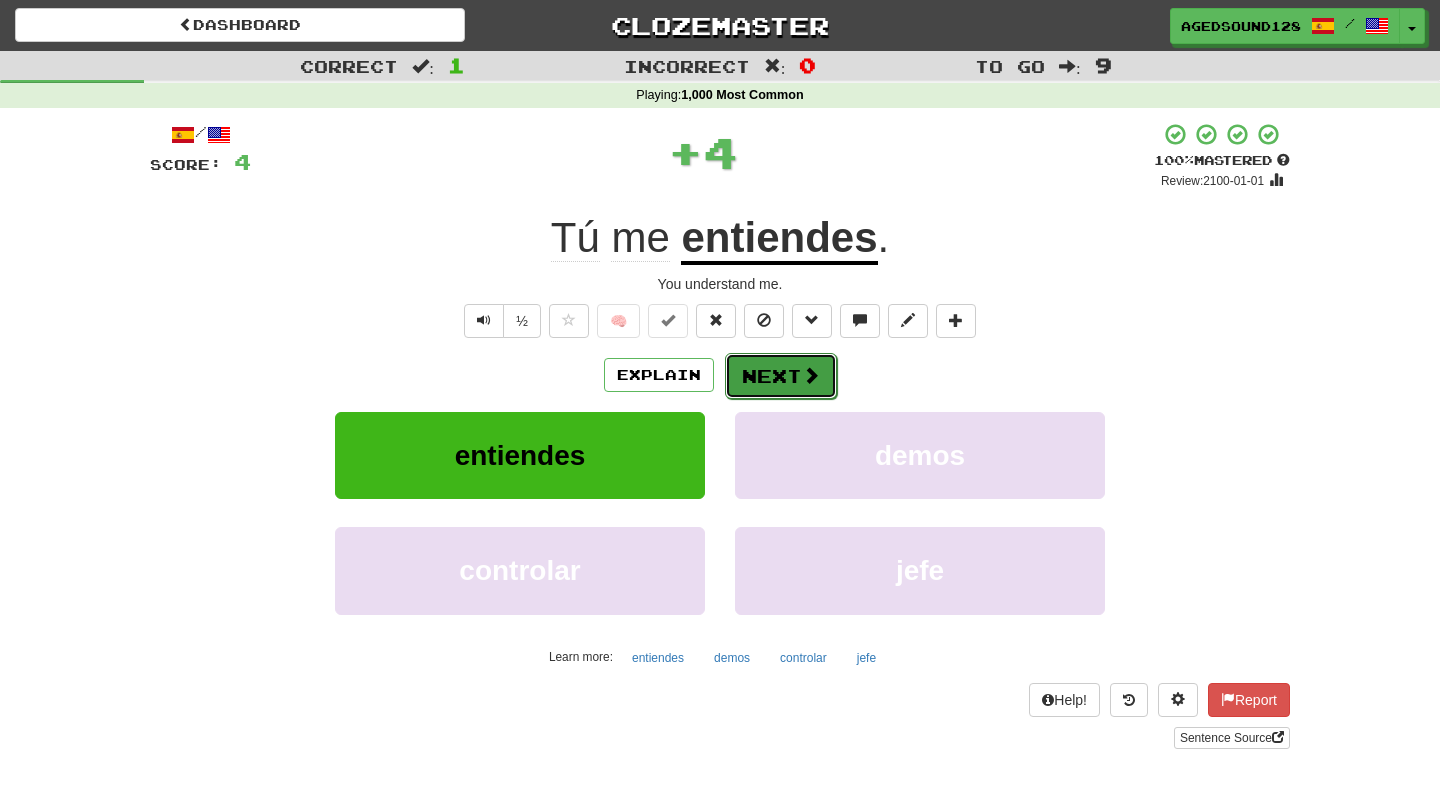click on "Next" at bounding box center [781, 376] 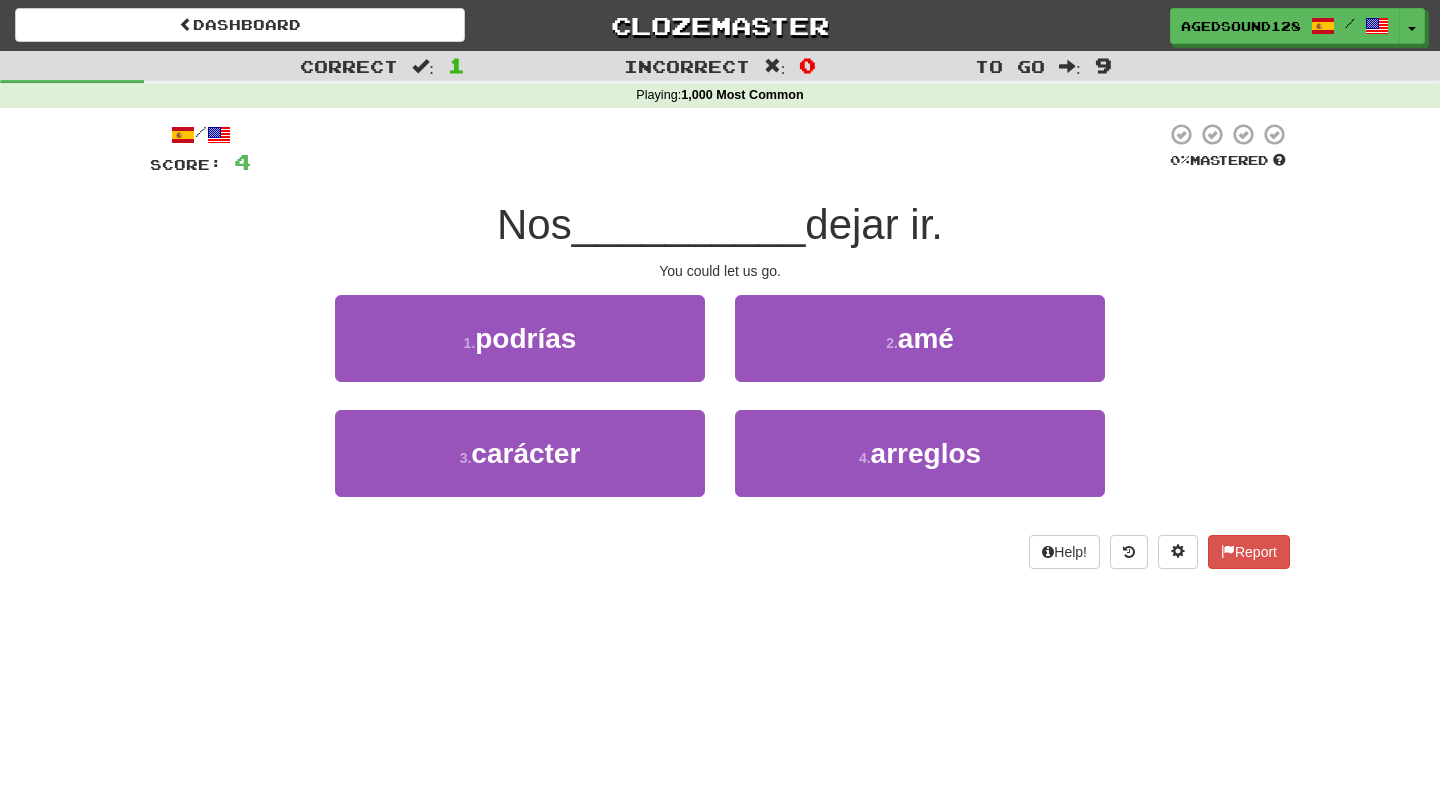 click on "2 .  amé" at bounding box center [920, 352] 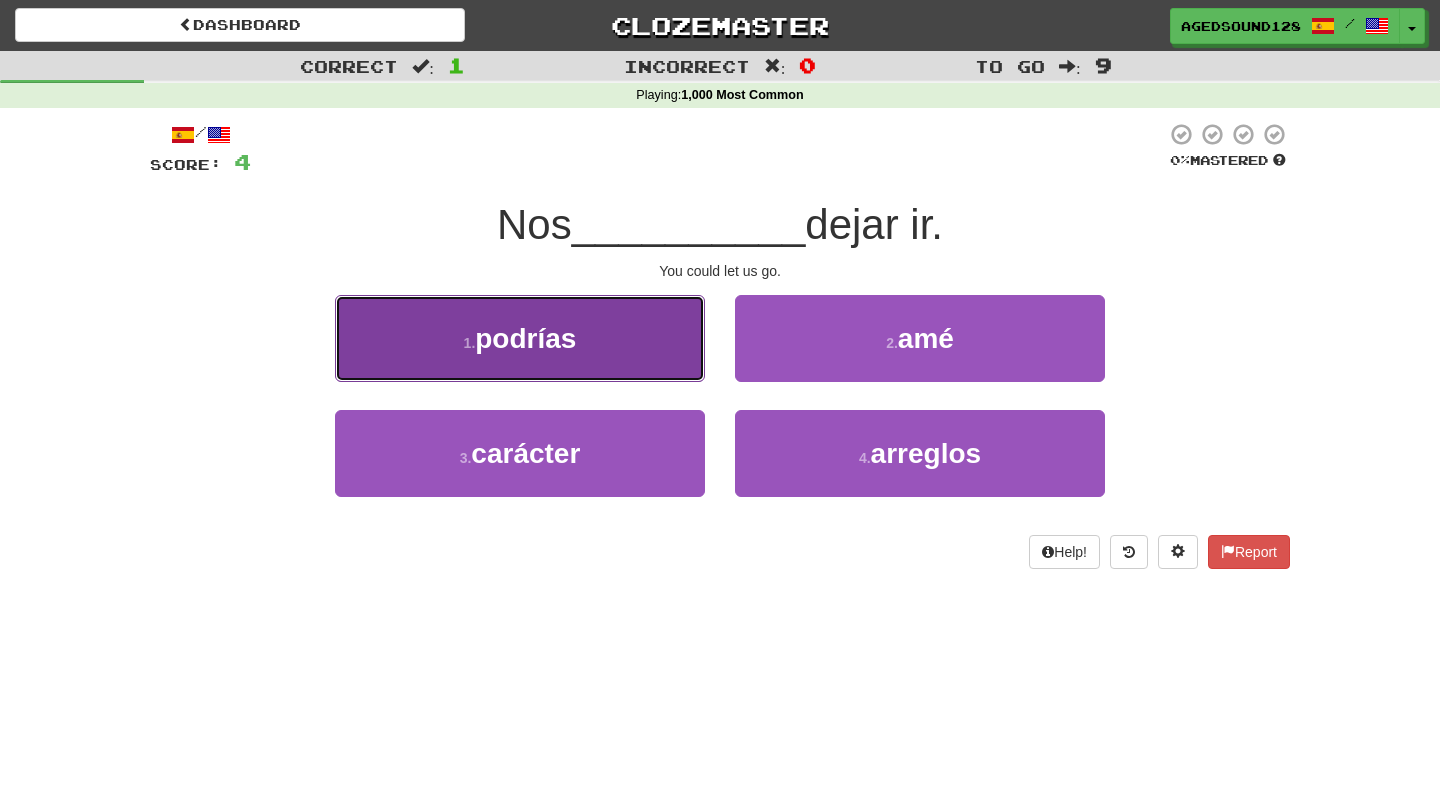 click on "[NUMBER] . podrías" at bounding box center (520, 338) 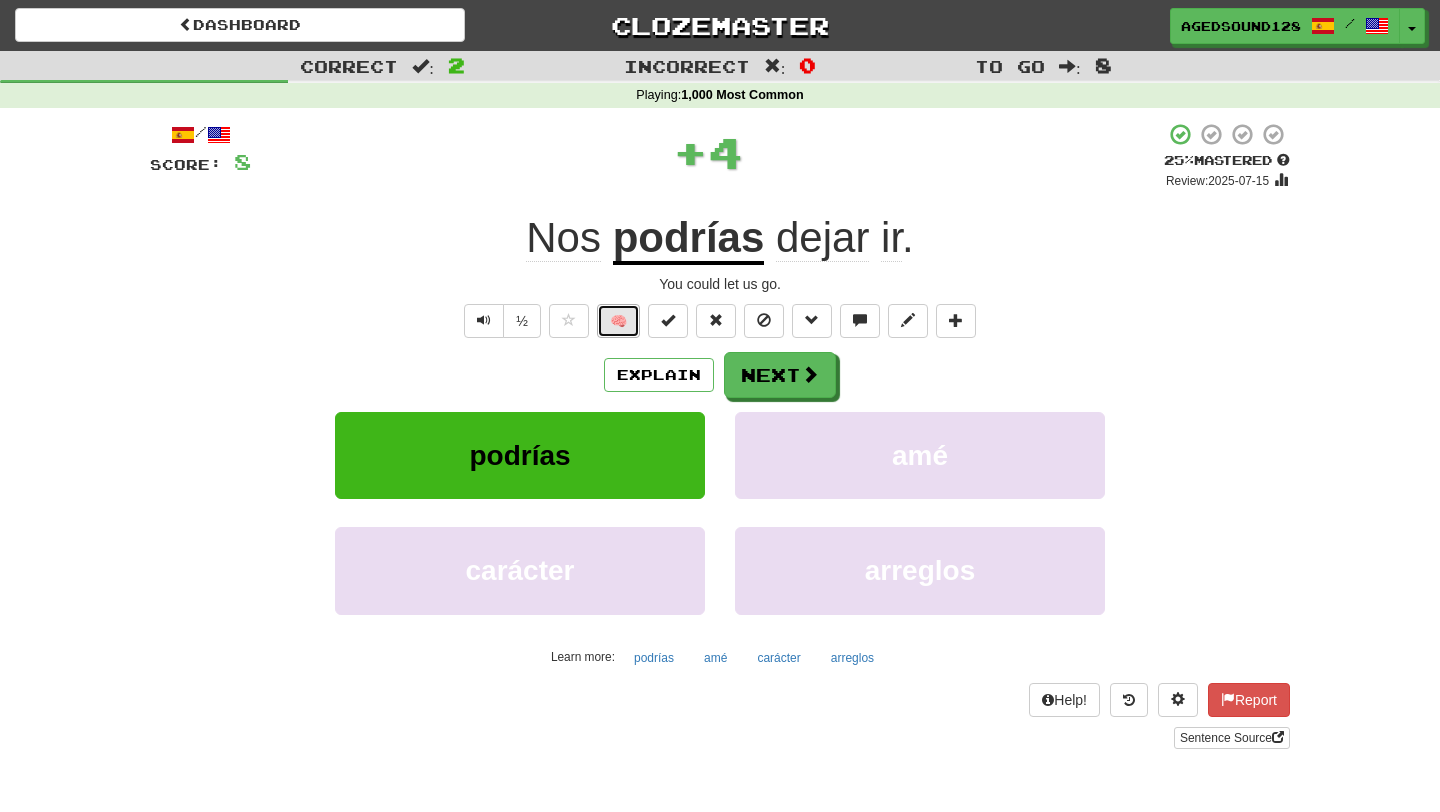 click on "🧠" at bounding box center [618, 321] 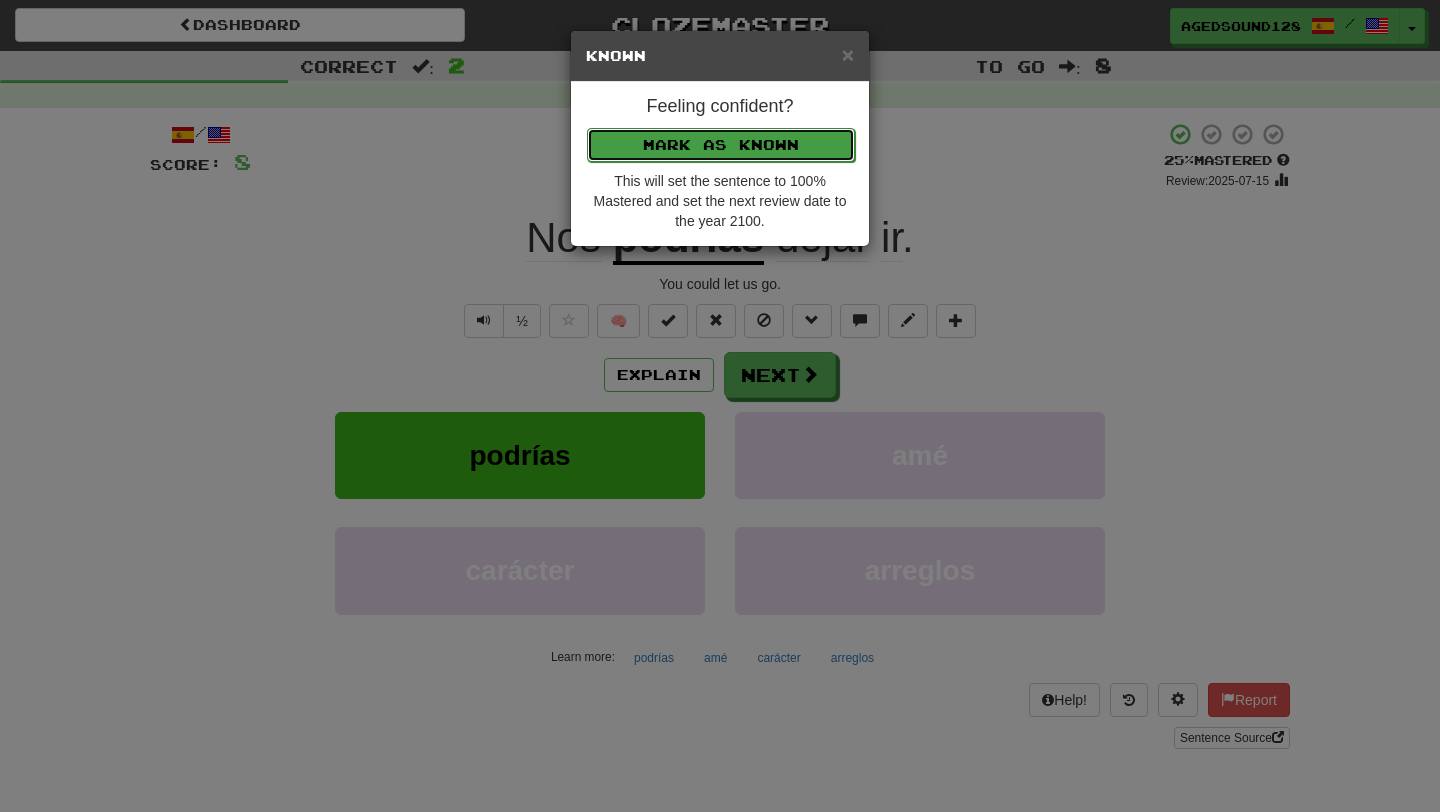 click on "Mark as Known" at bounding box center (721, 145) 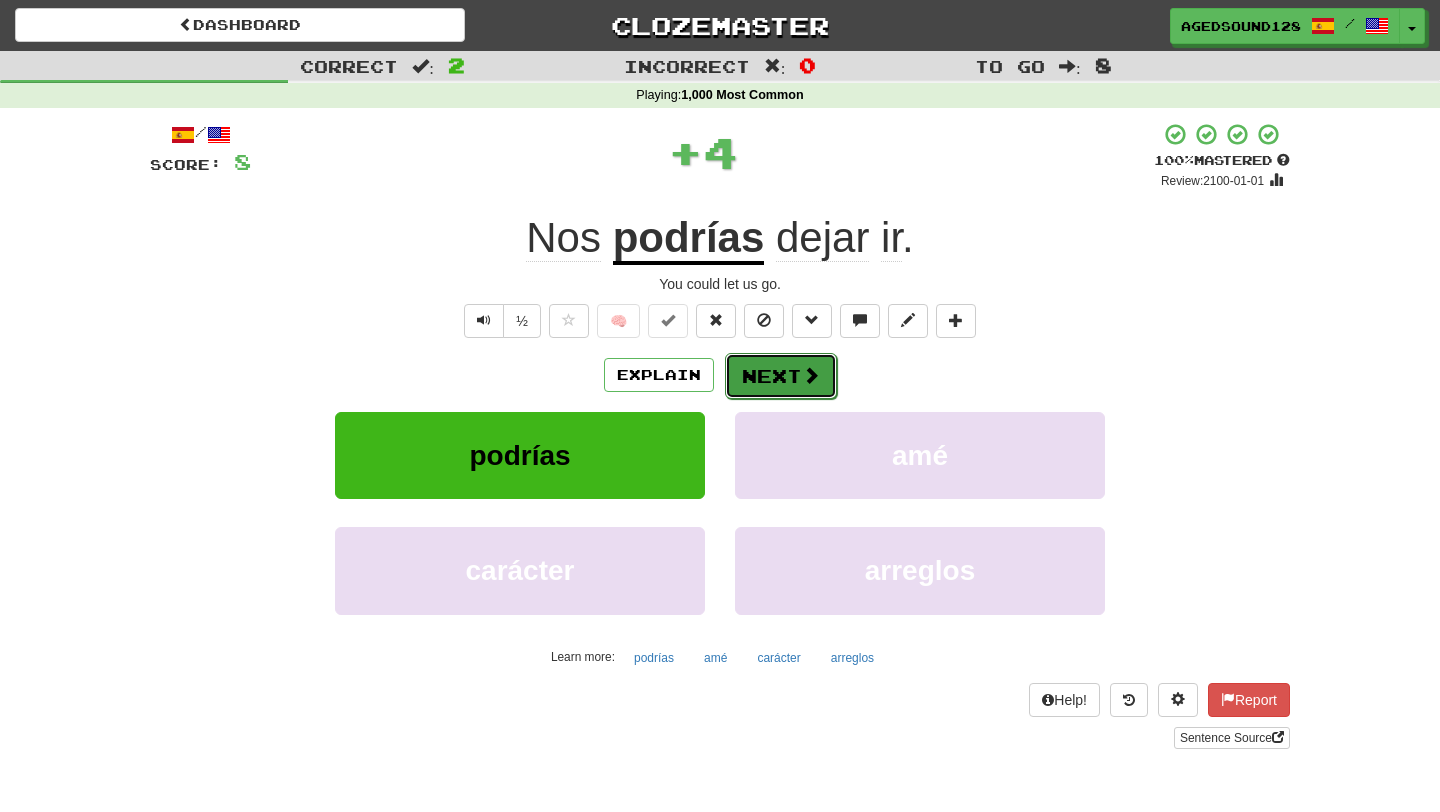 click on "Next" at bounding box center [781, 376] 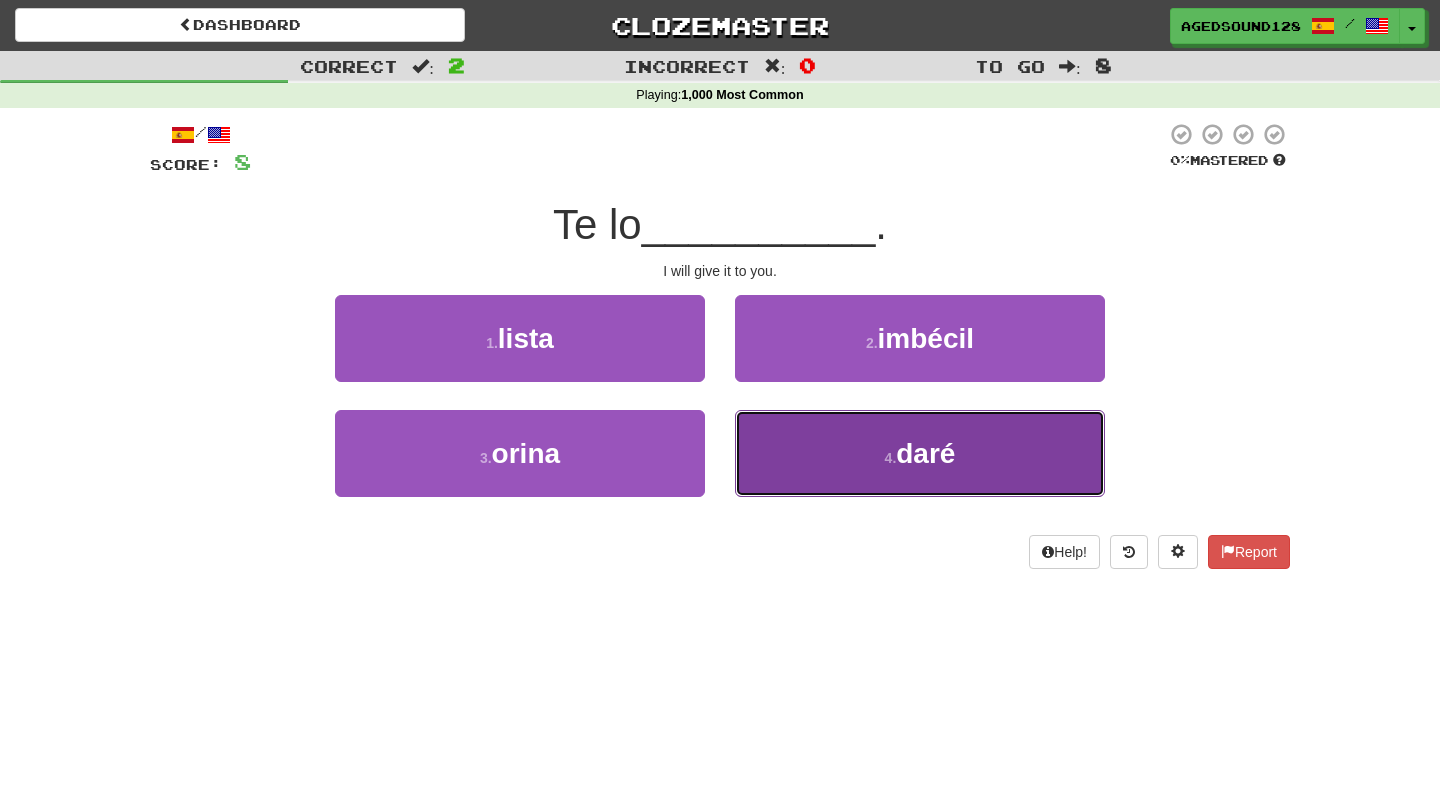 click on "[NUMBER] . daré" at bounding box center (920, 453) 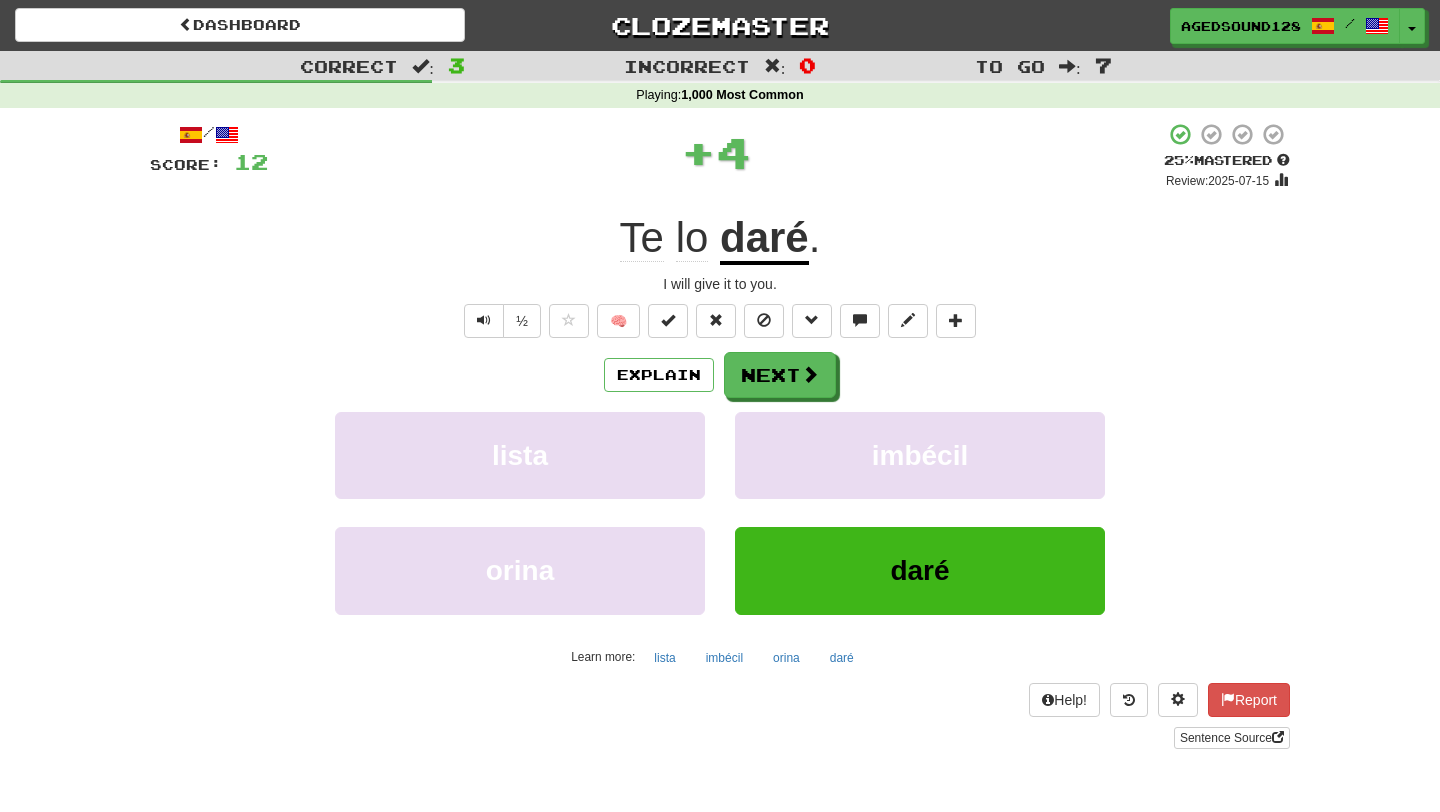 click on "/ Score: 12 + 4 25 % Mastered Review: 2025-07-15 Te lo daré . I will give it to you. ½ 🧠 Explain Next lista imbécil orina daré Help! Report Sentence Source" at bounding box center (720, 435) 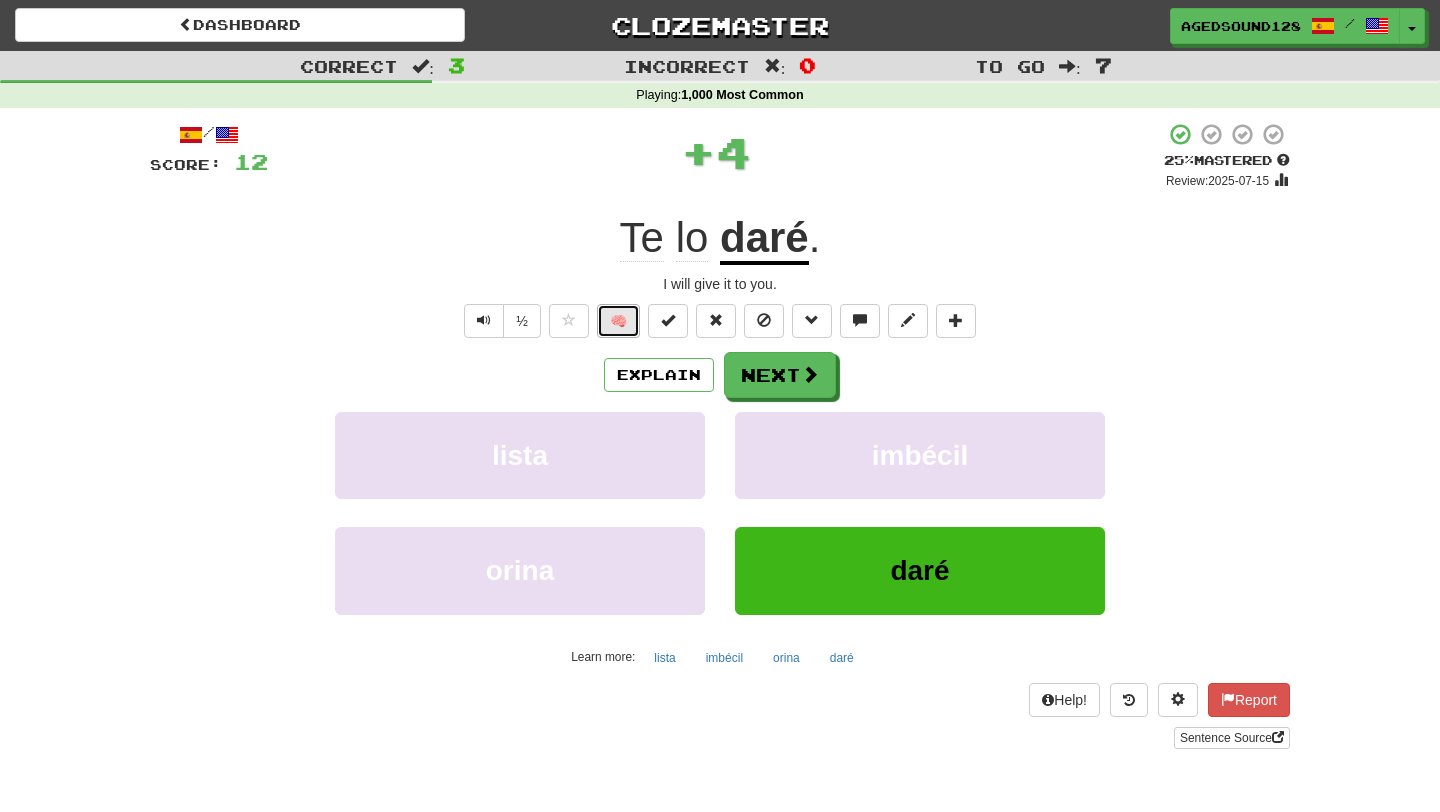 click on "🧠" at bounding box center [618, 321] 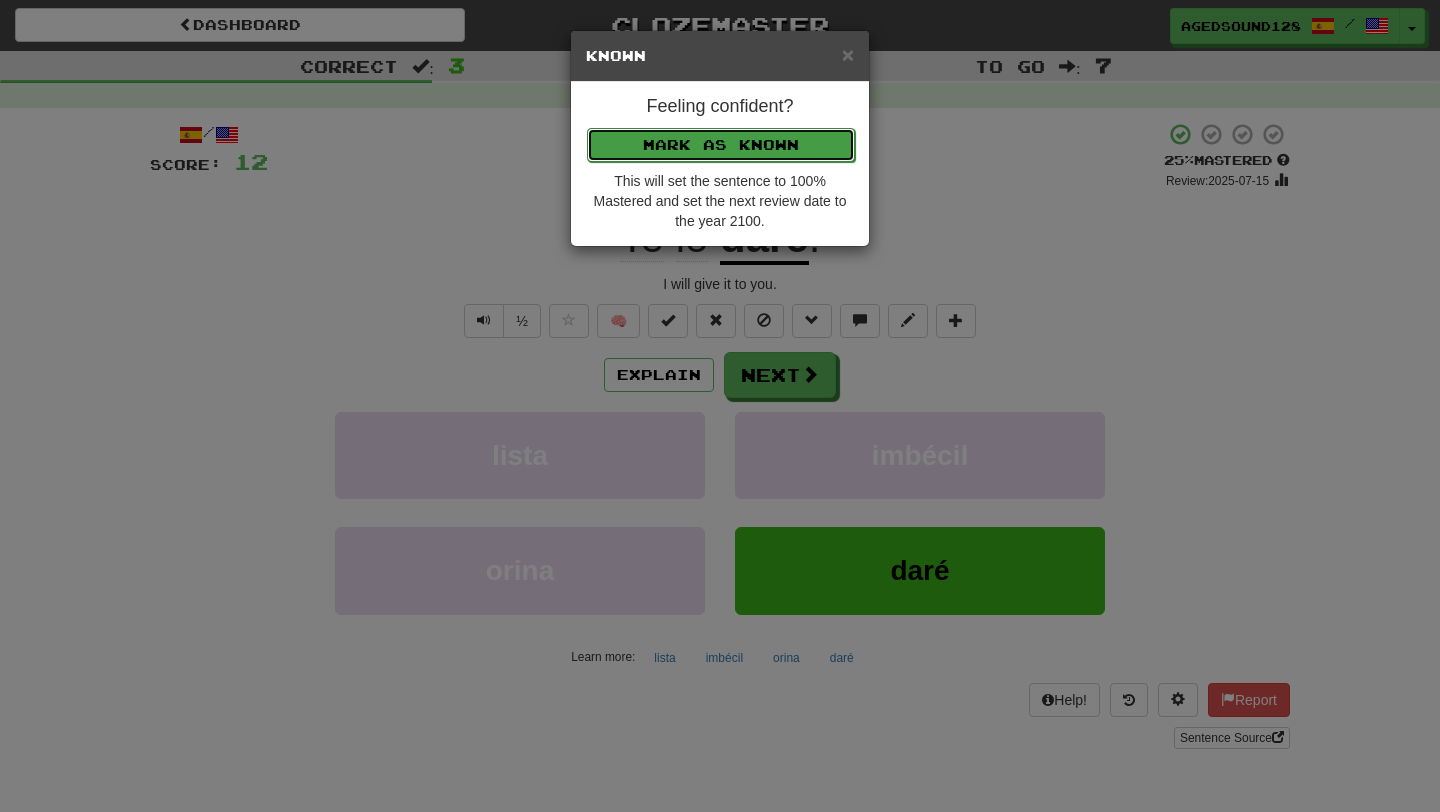 click on "Mark as Known" at bounding box center (721, 145) 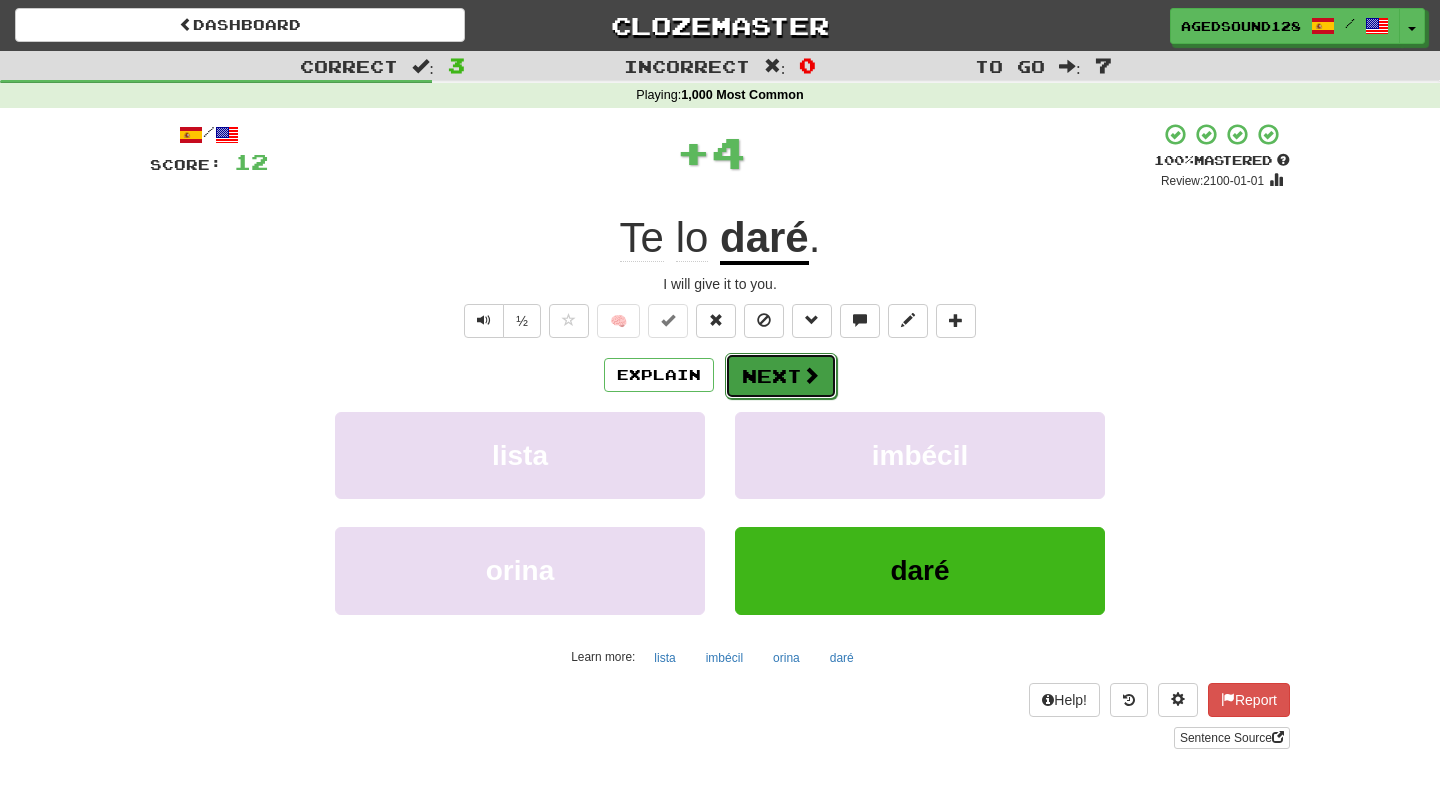 click on "Next" at bounding box center (781, 376) 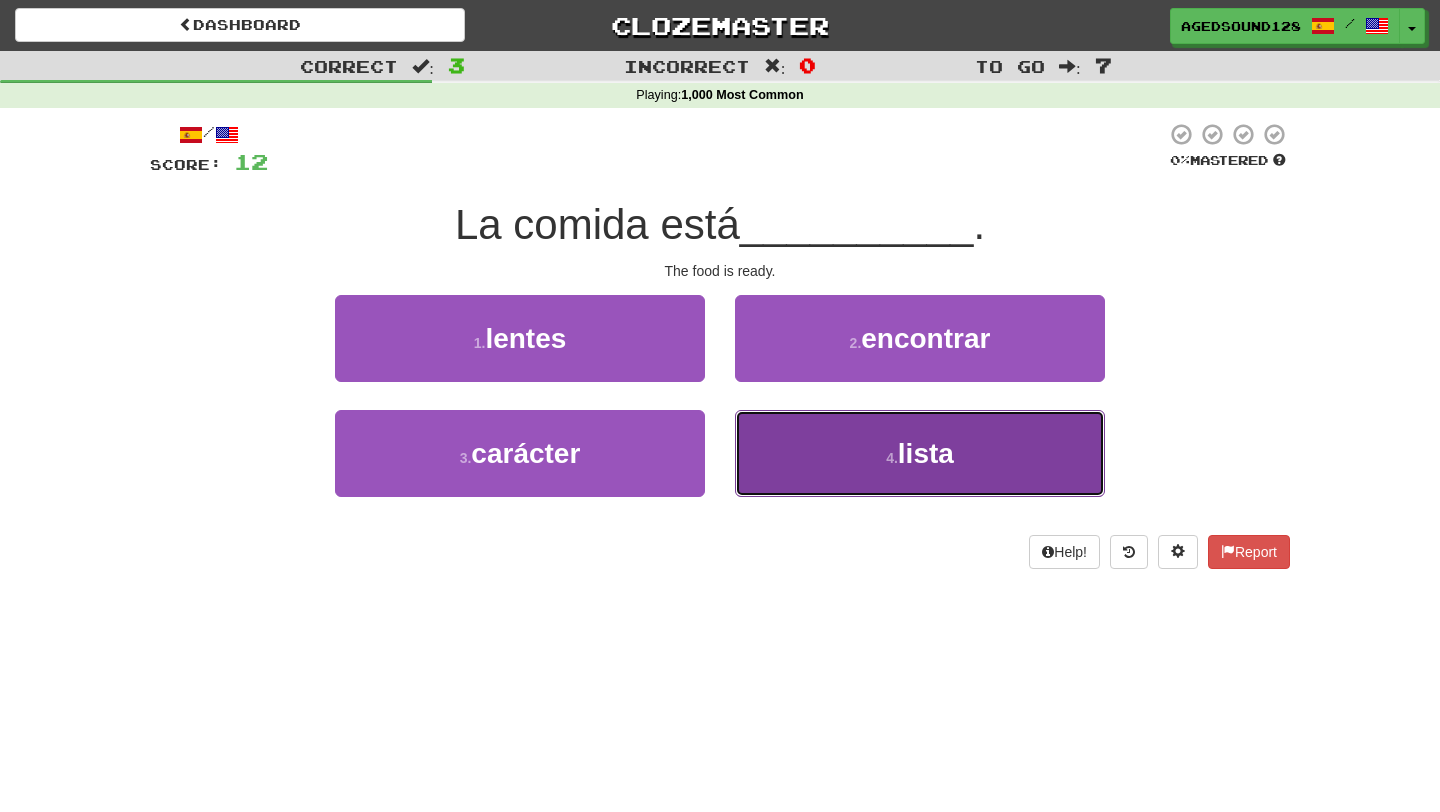 click on "[NUMBER] . lista" at bounding box center [920, 453] 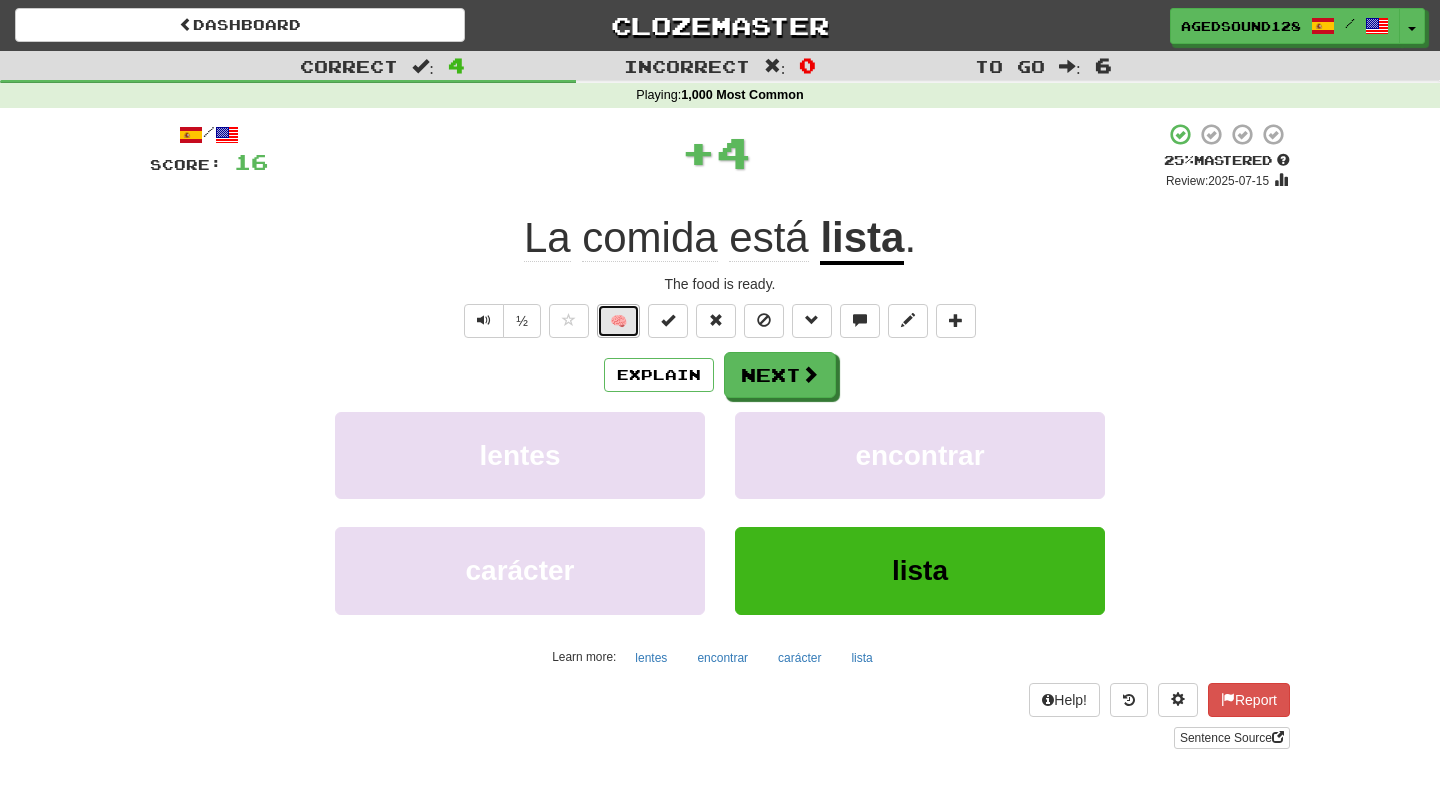click on "🧠" at bounding box center (618, 321) 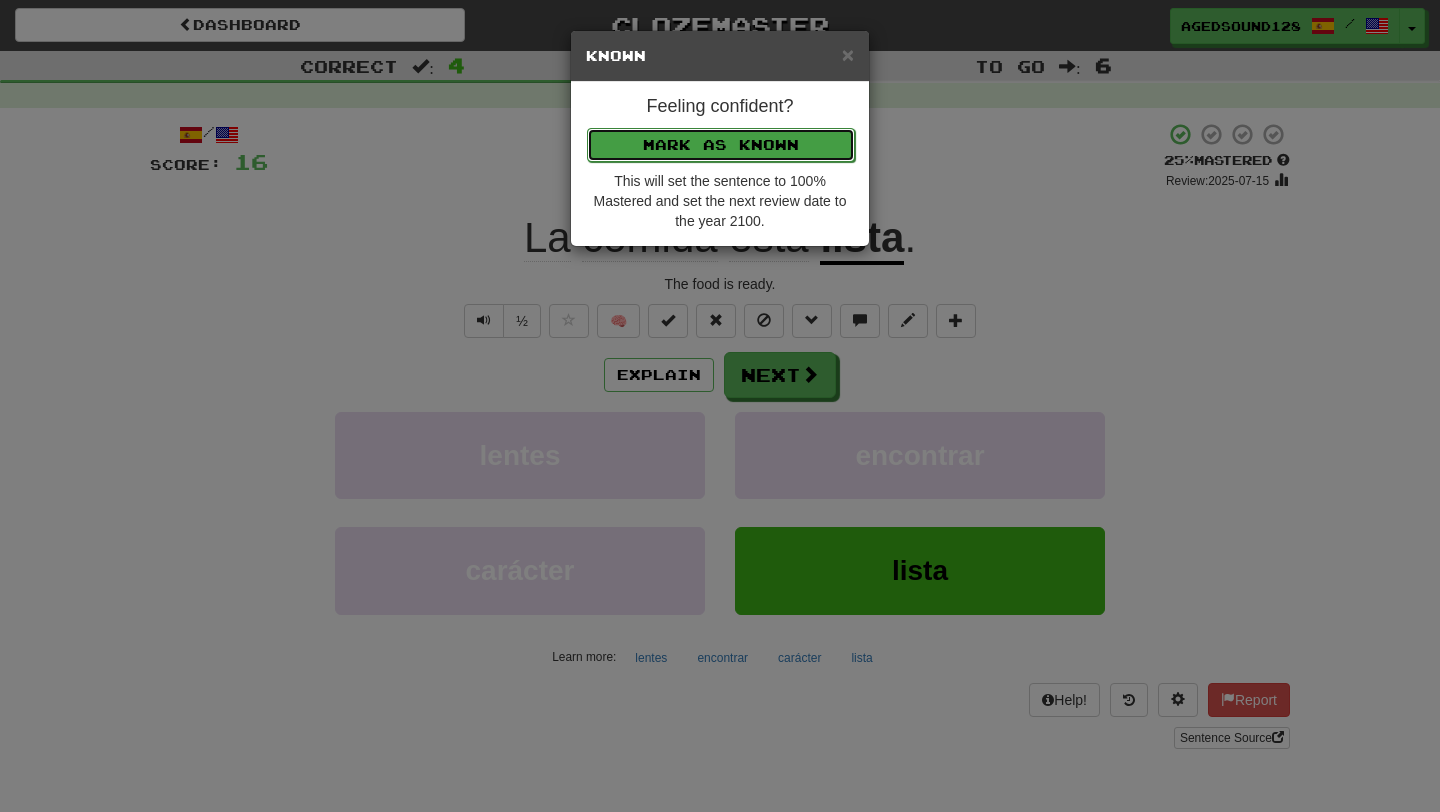 click on "Mark as Known" at bounding box center (721, 145) 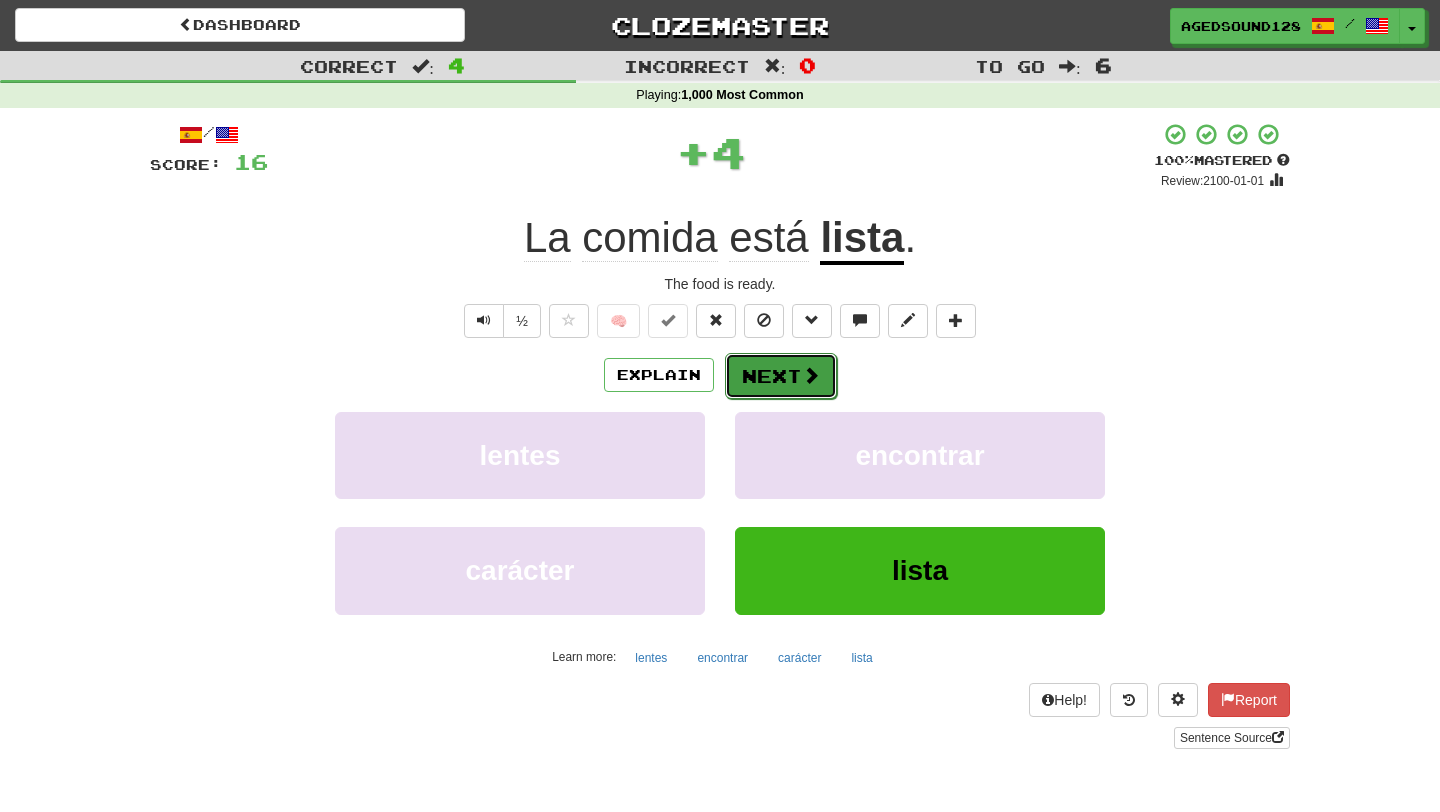 click on "Next" at bounding box center (781, 376) 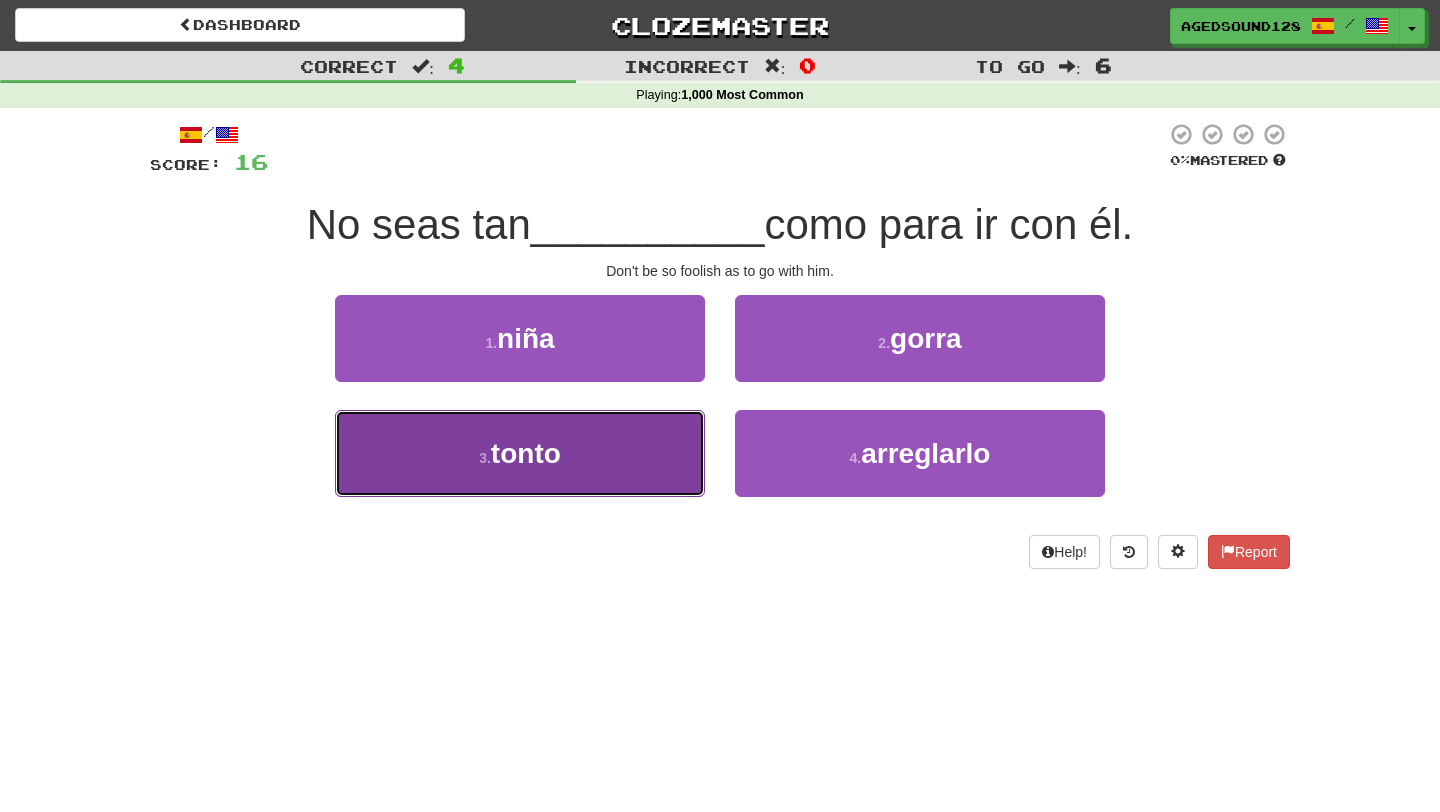 click on "[NUMBER] . tonto" at bounding box center [520, 453] 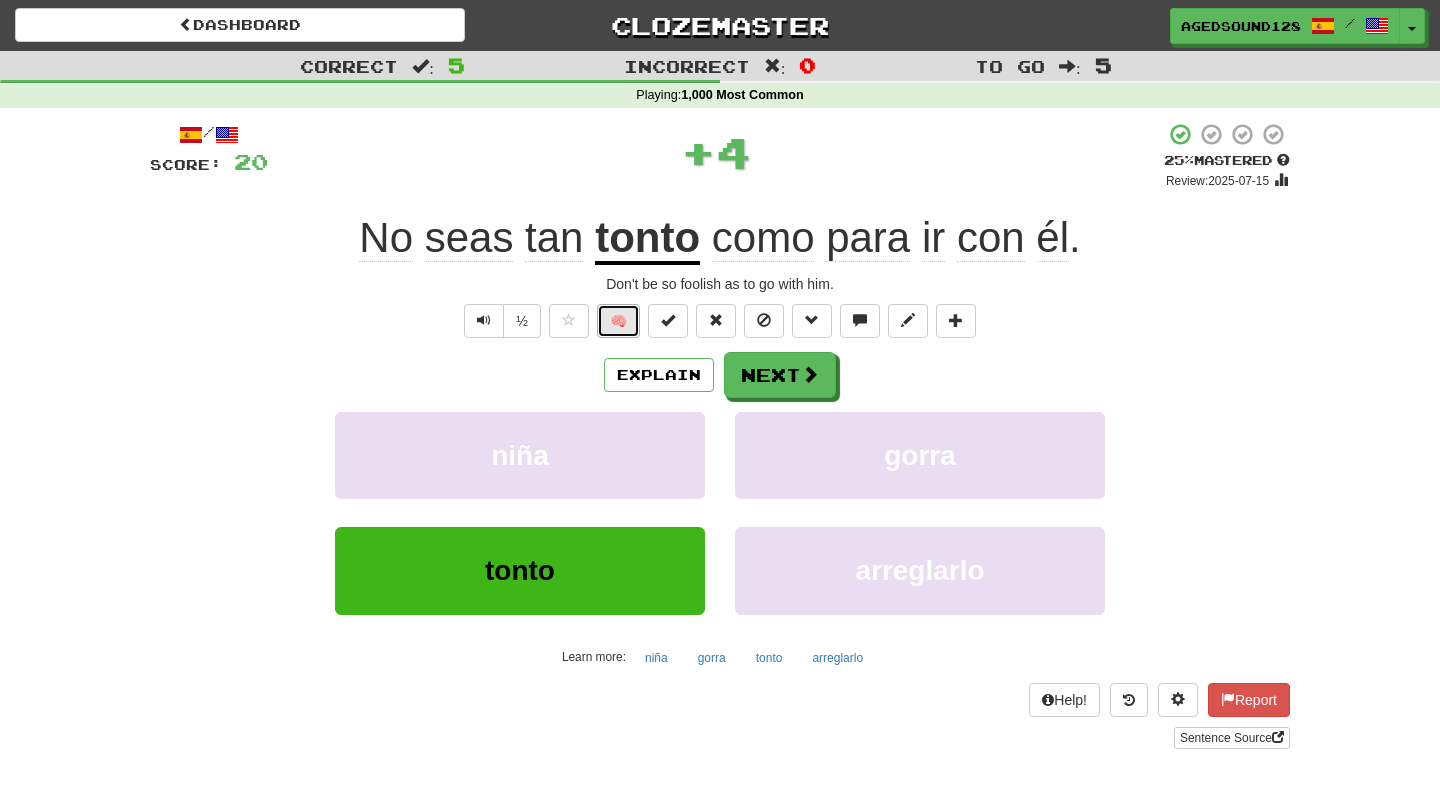 click on "🧠" at bounding box center [618, 321] 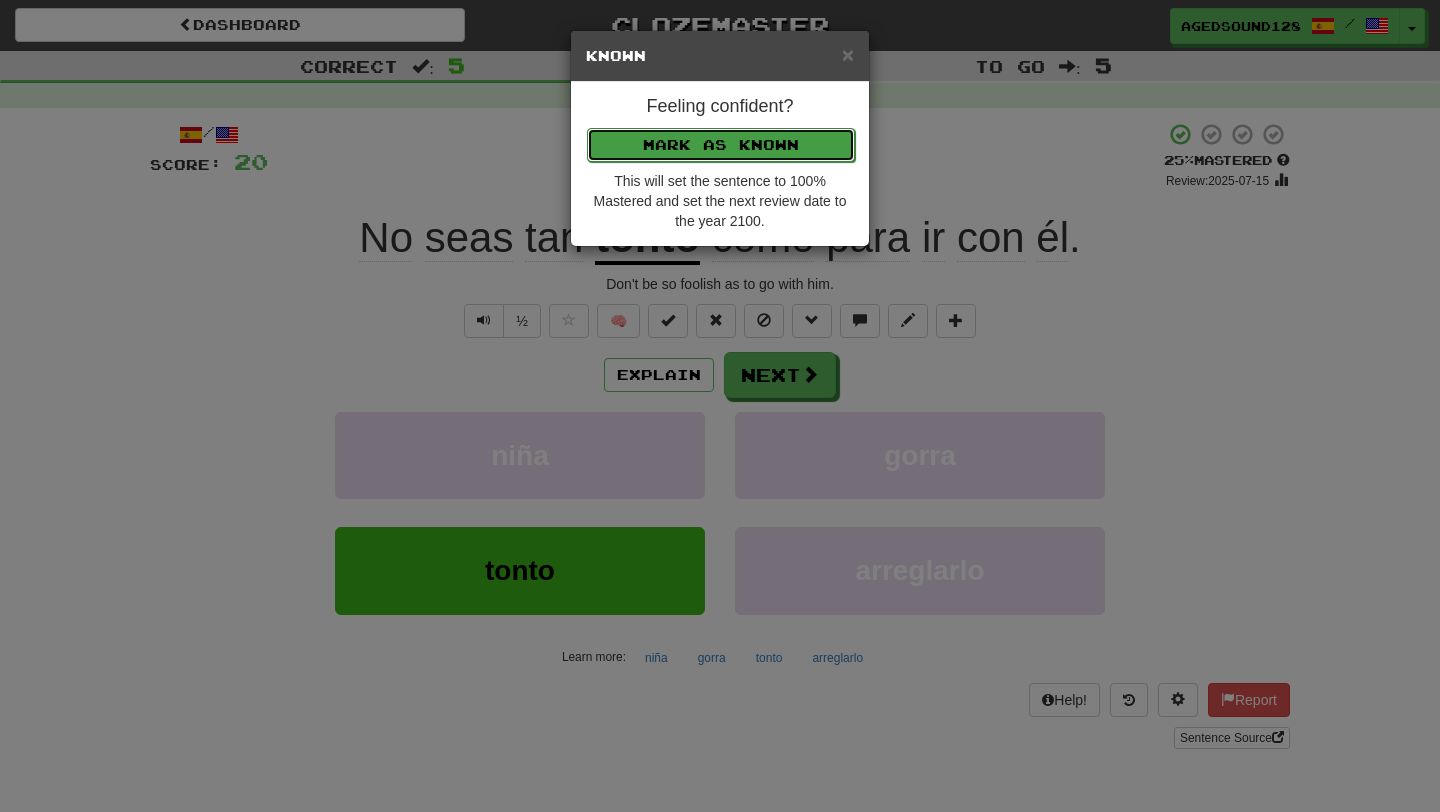 click on "Mark as Known" at bounding box center (721, 145) 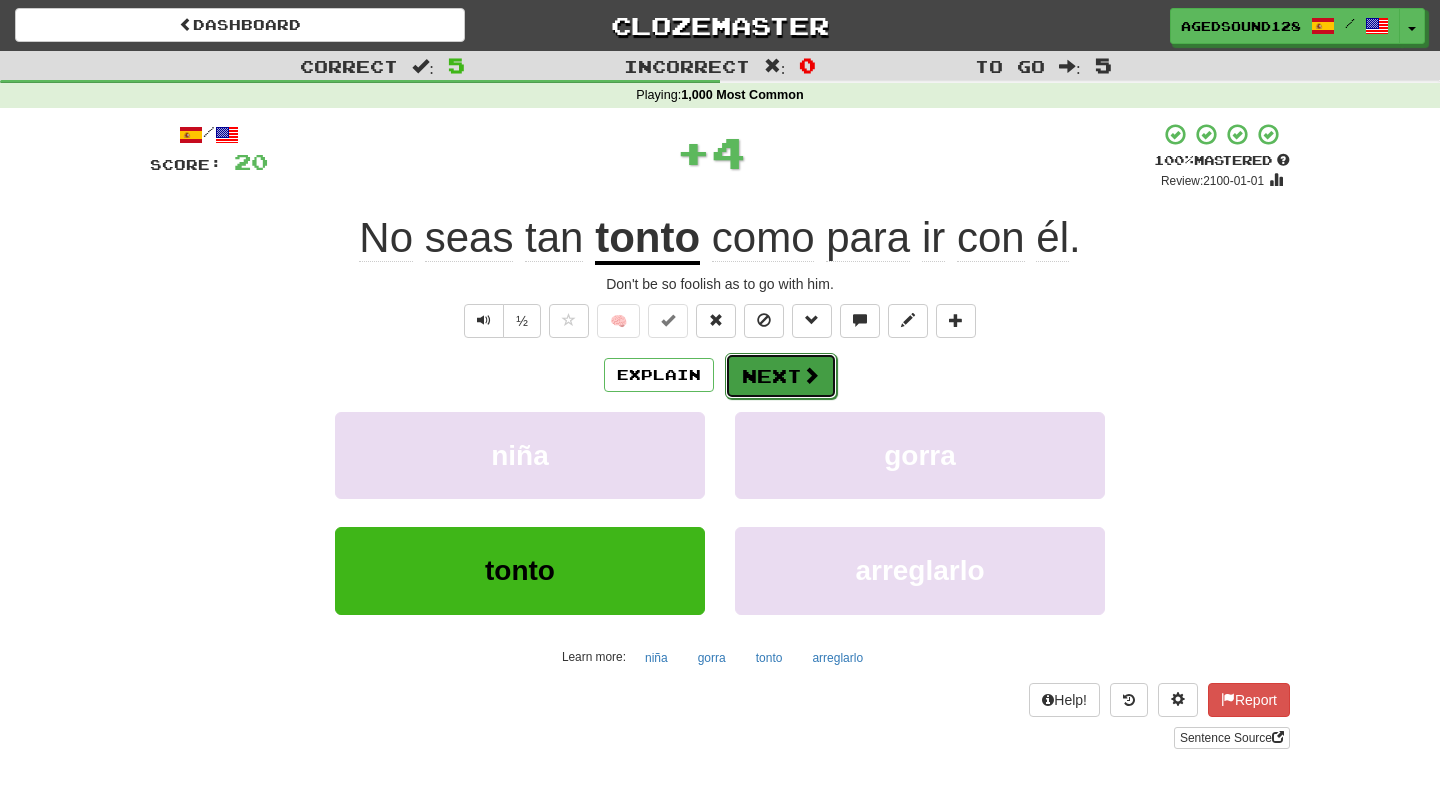 click on "Next" at bounding box center [781, 376] 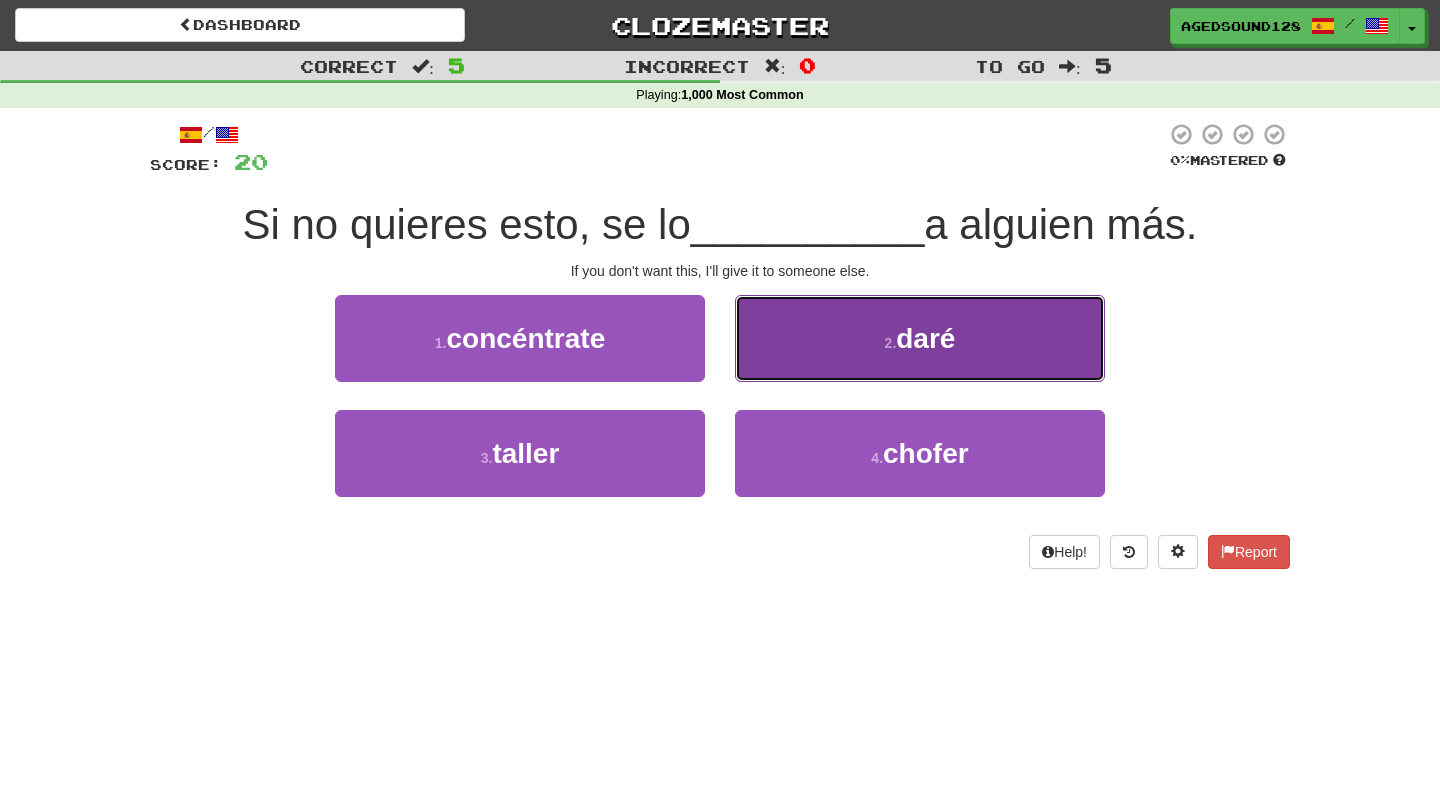 click on "2 ." at bounding box center [891, 343] 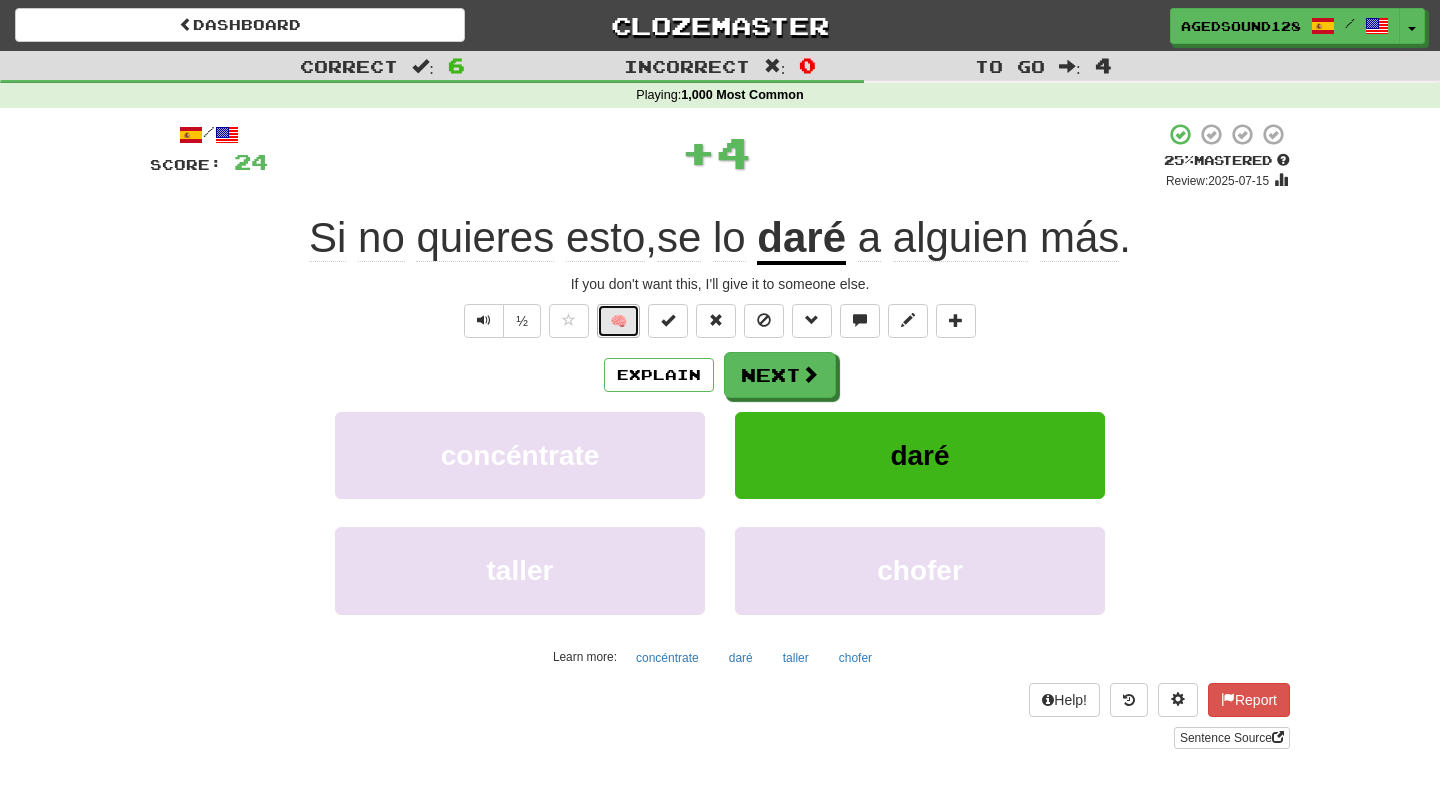 click on "🧠" at bounding box center (618, 321) 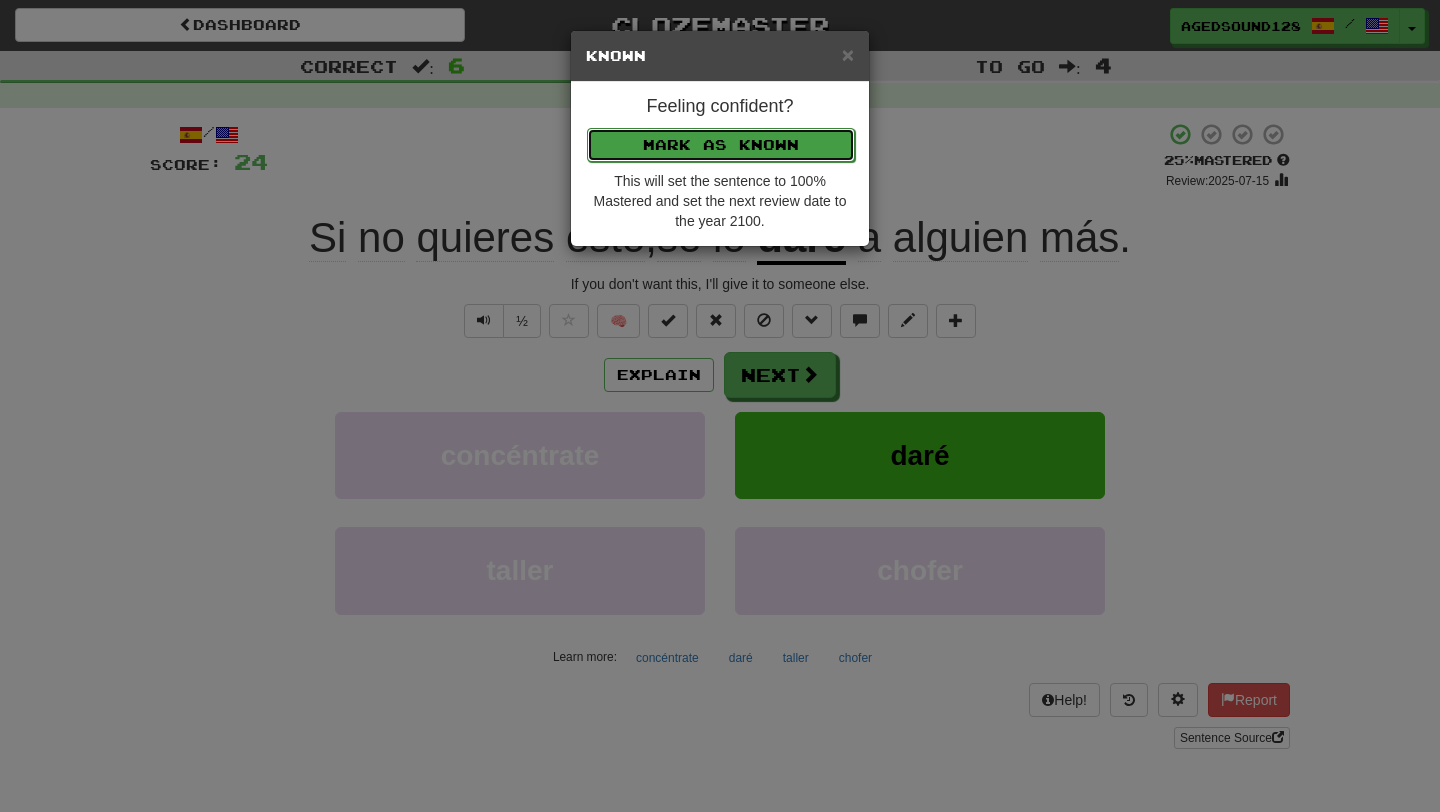 click on "Mark as Known" at bounding box center (721, 145) 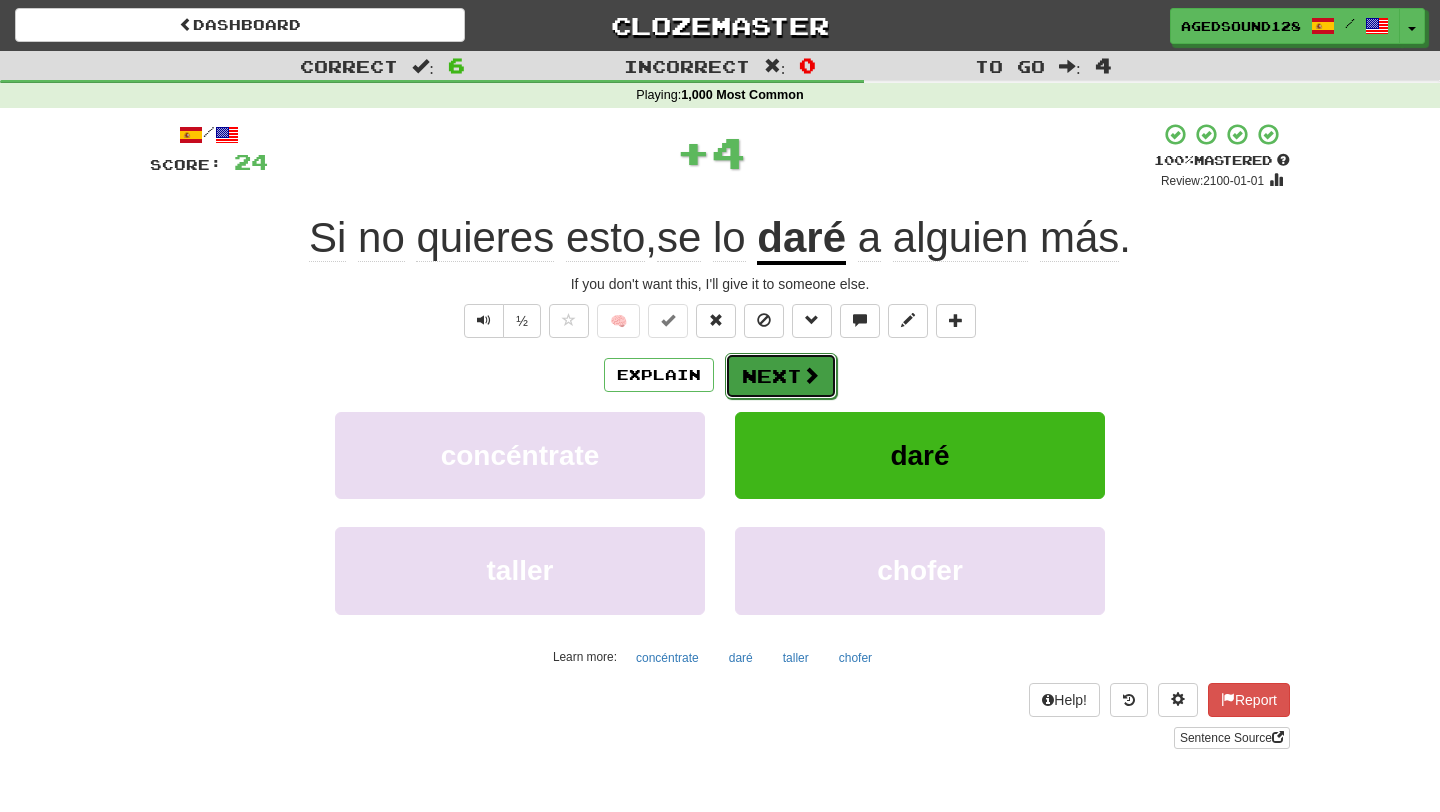 click on "Next" at bounding box center [781, 376] 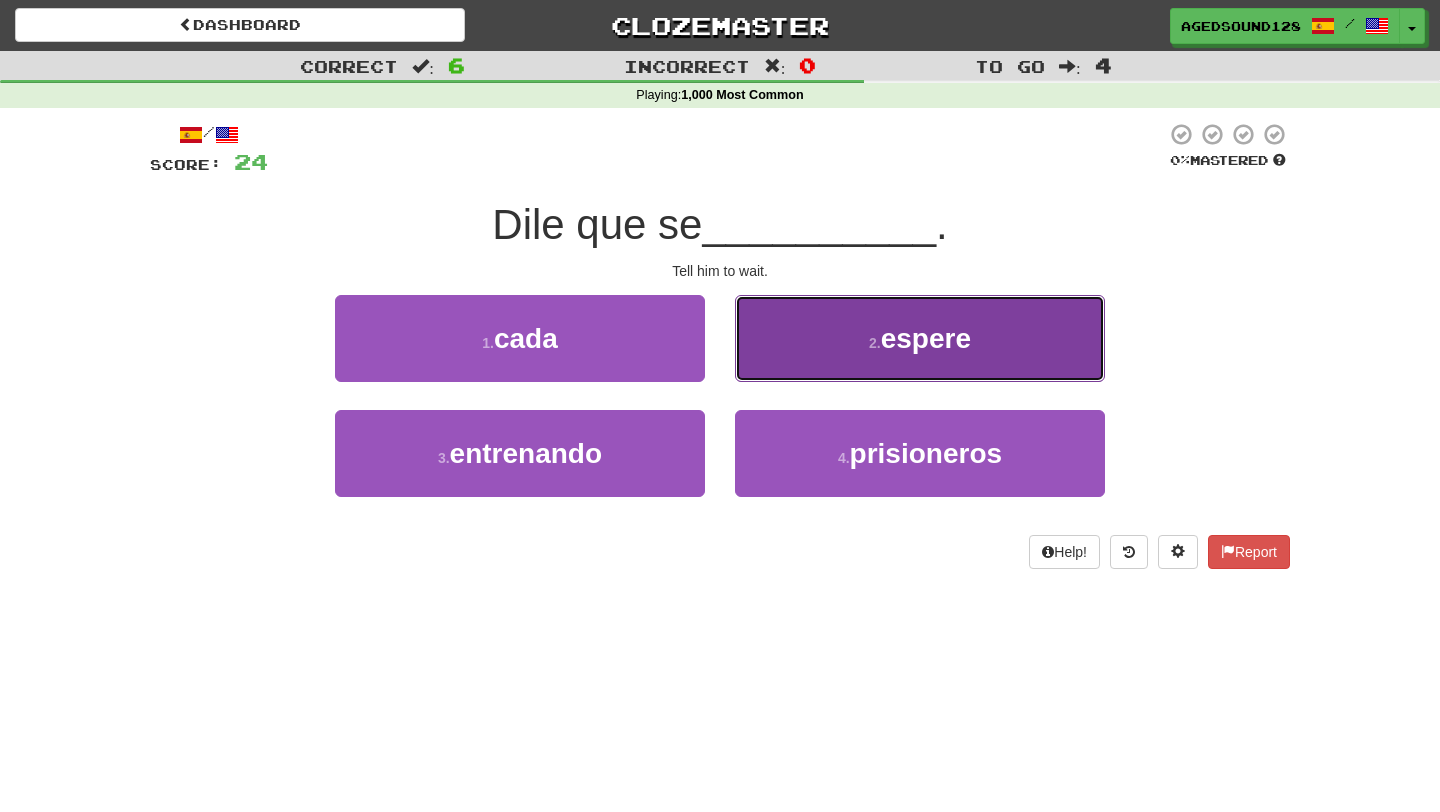click on "[NUMBER] . espere" at bounding box center [920, 338] 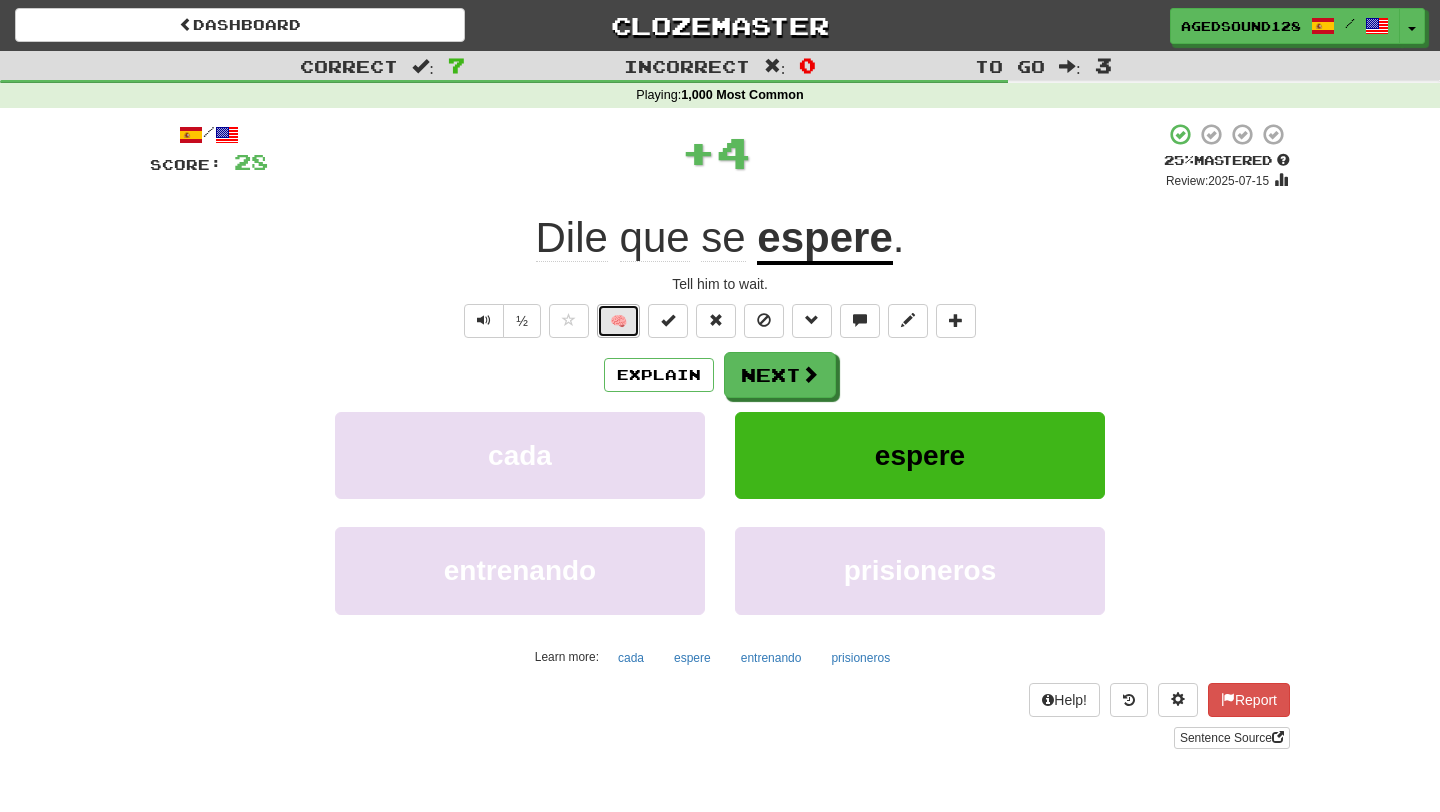 click on "🧠" at bounding box center (618, 321) 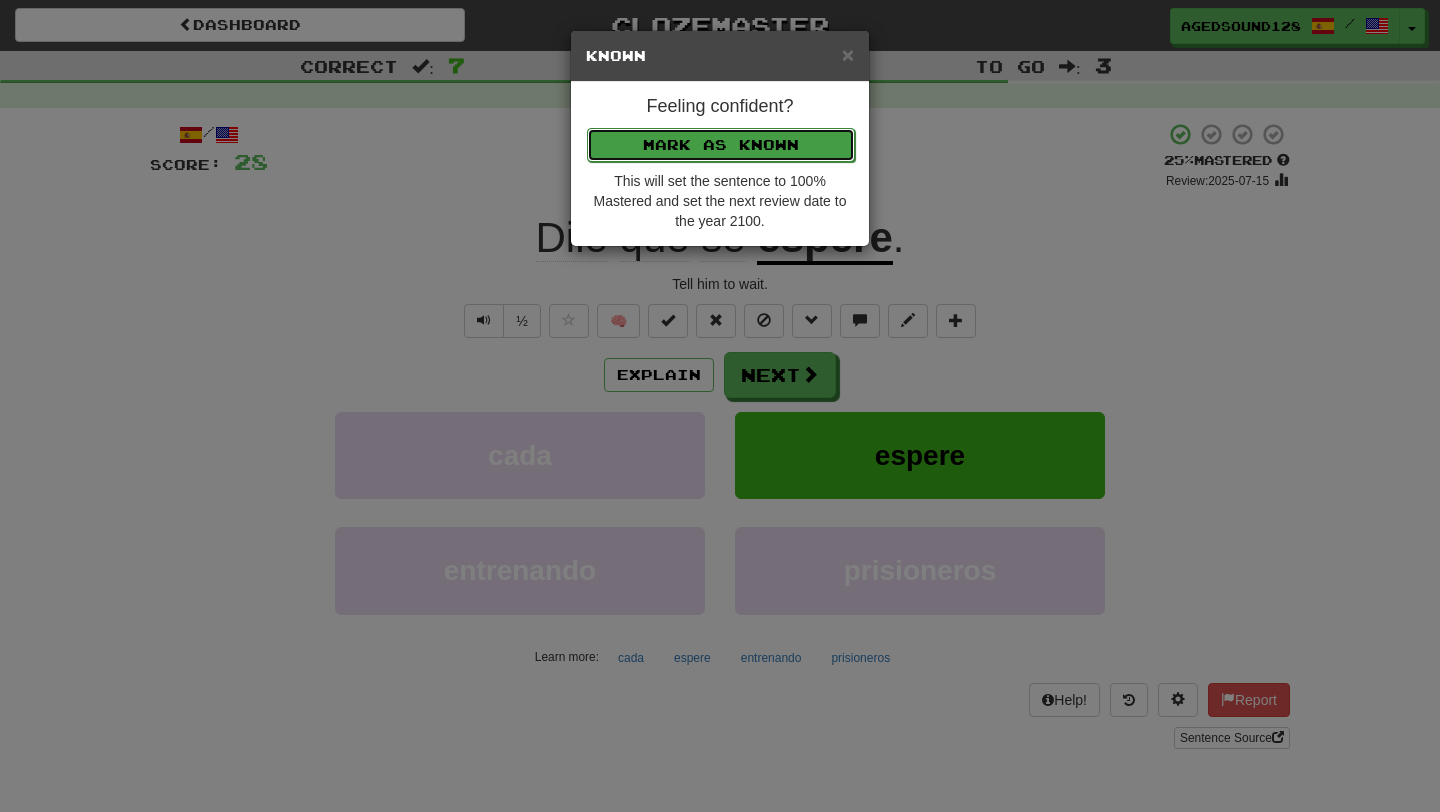 click on "Mark as Known" at bounding box center [721, 145] 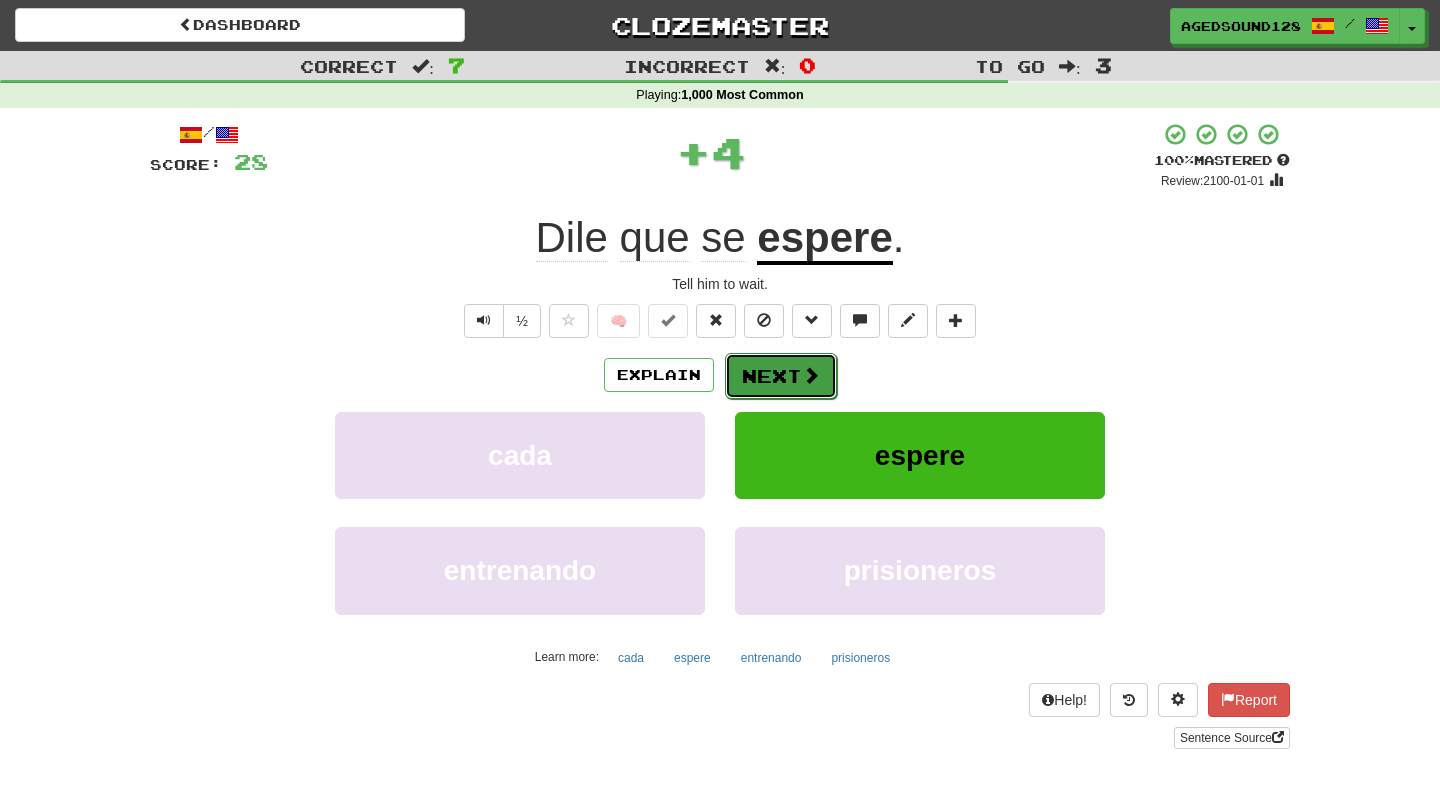 click on "Next" at bounding box center (781, 376) 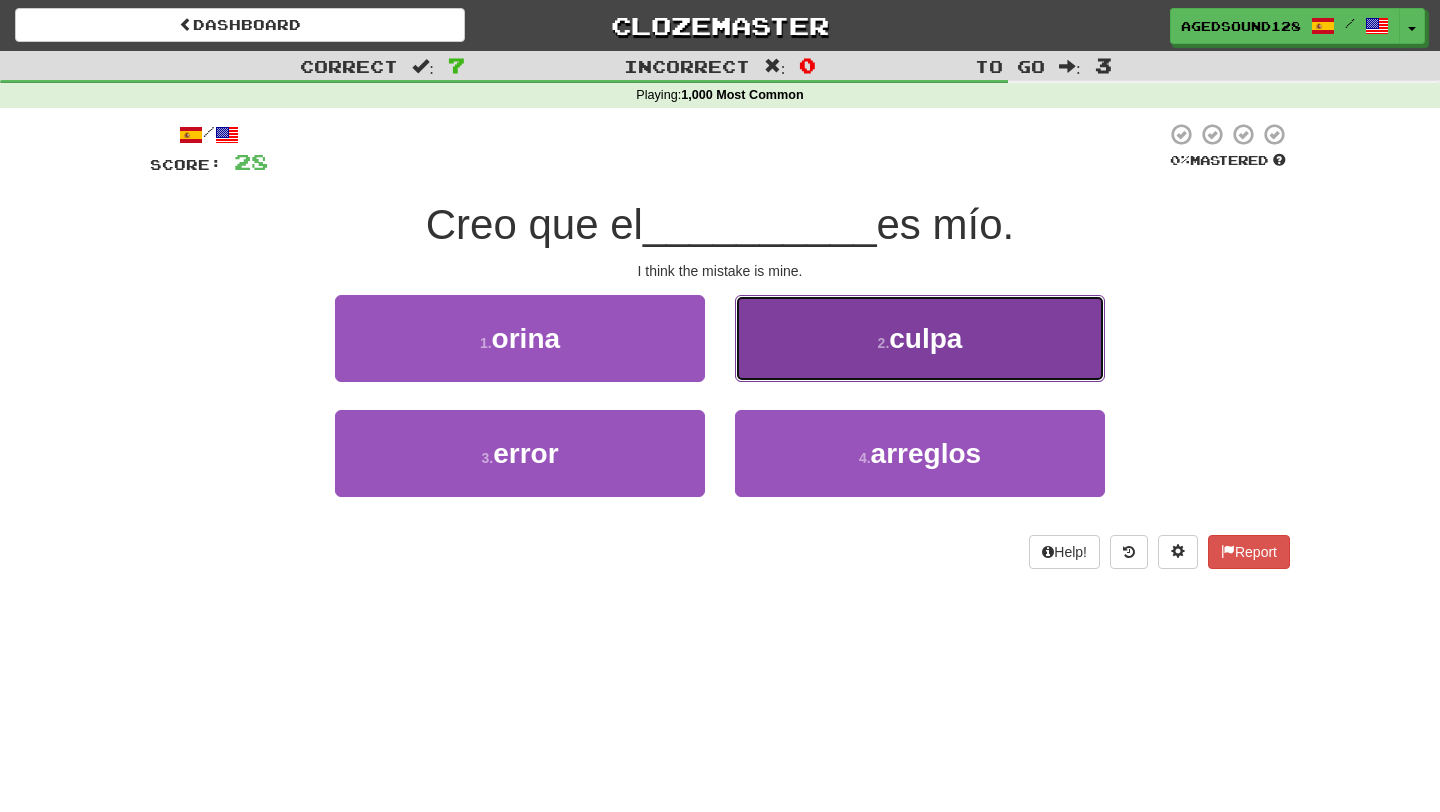 click on "[NUMBER] . culpa" at bounding box center (920, 338) 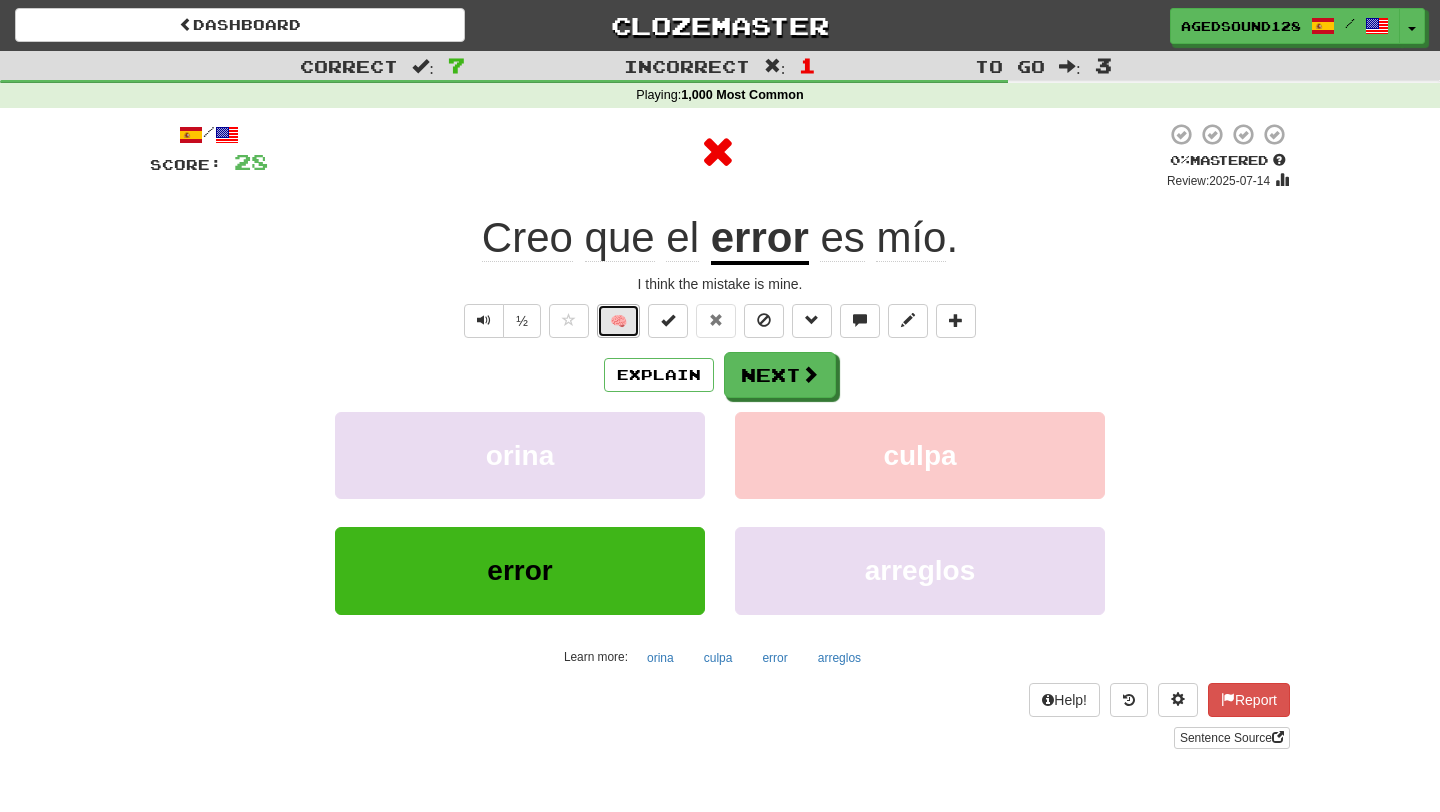 click on "🧠" at bounding box center [618, 321] 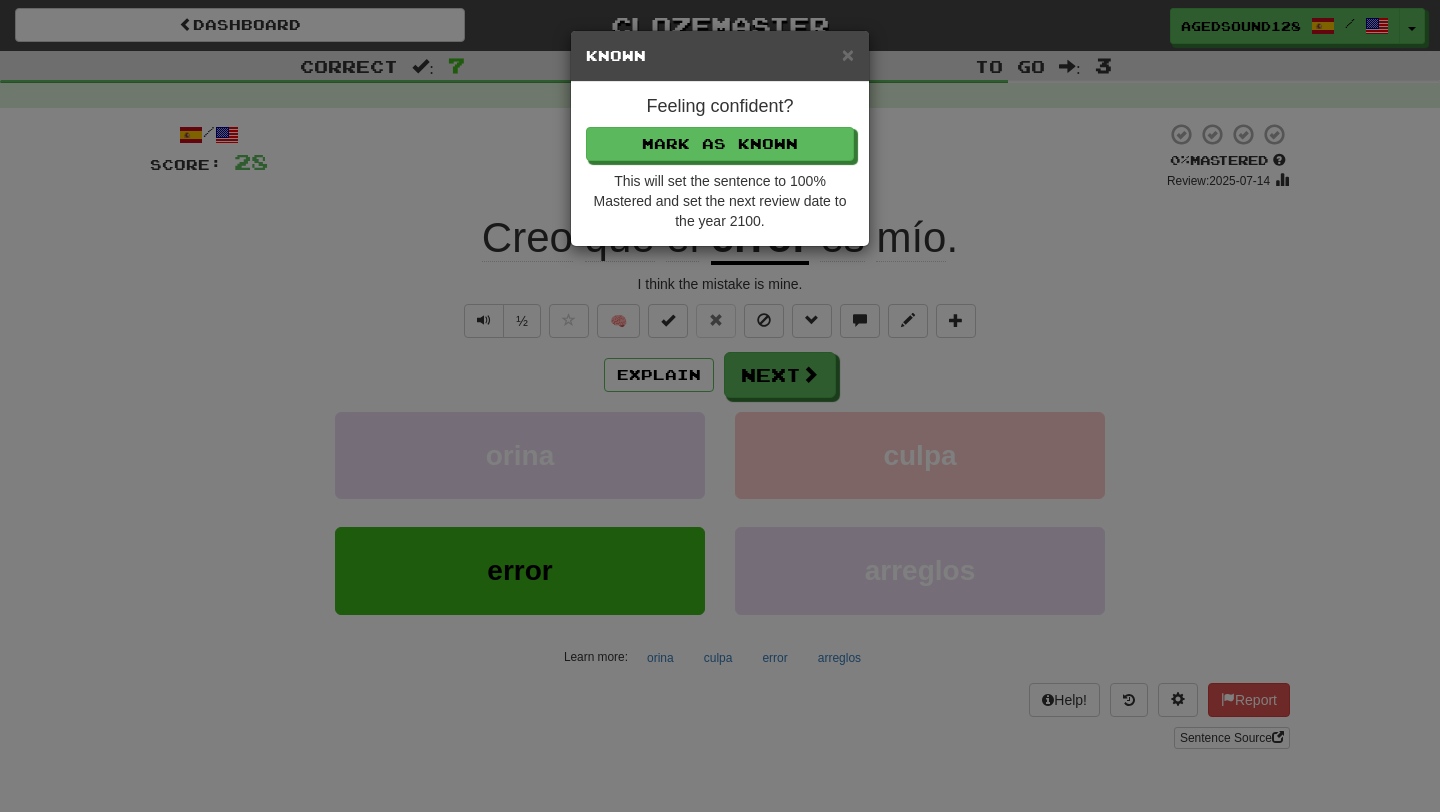 click on "× Known Feeling confident? Mark as Known This will set the sentence to 100% Mastered and set the next review date to the year 2100." at bounding box center (720, 406) 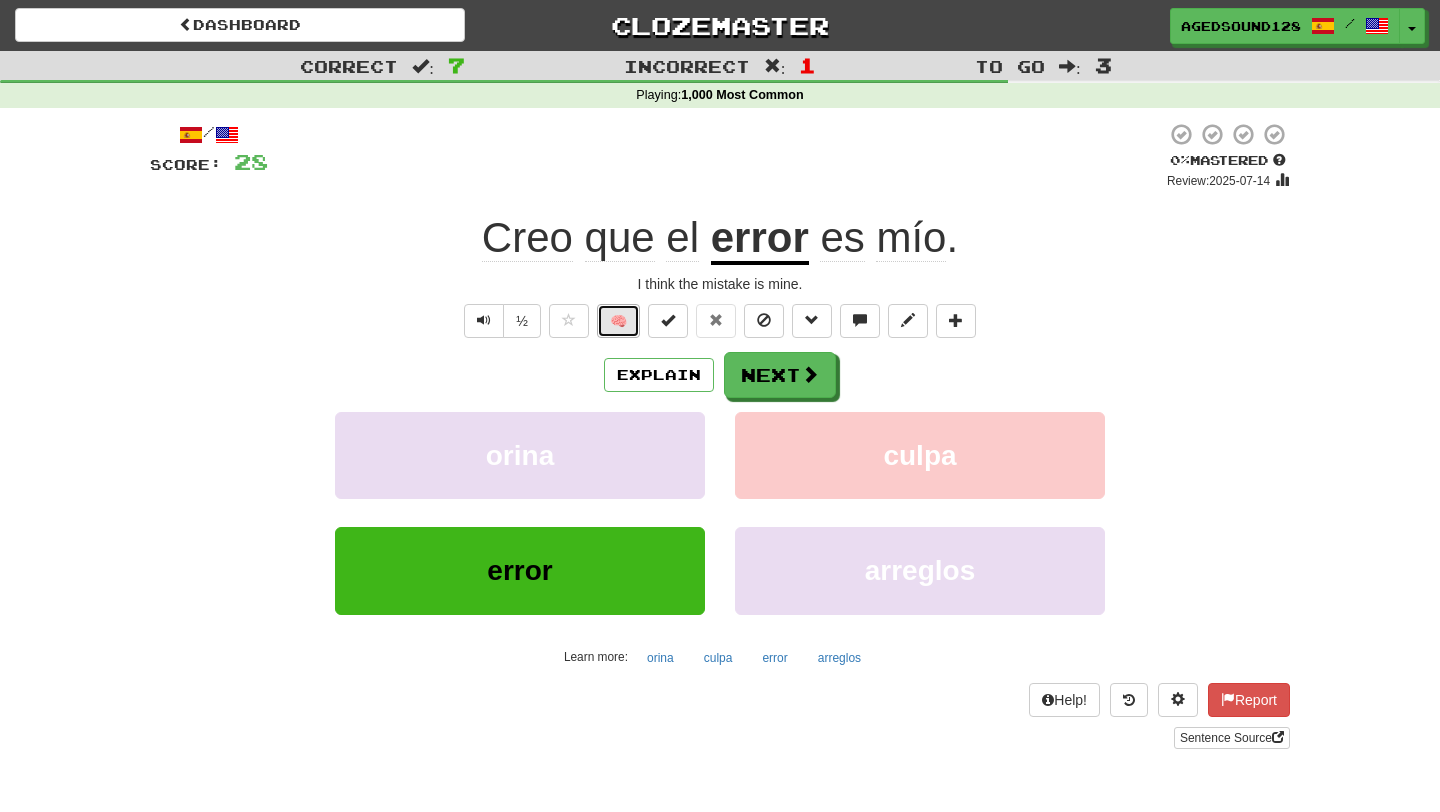 click on "🧠" at bounding box center (618, 321) 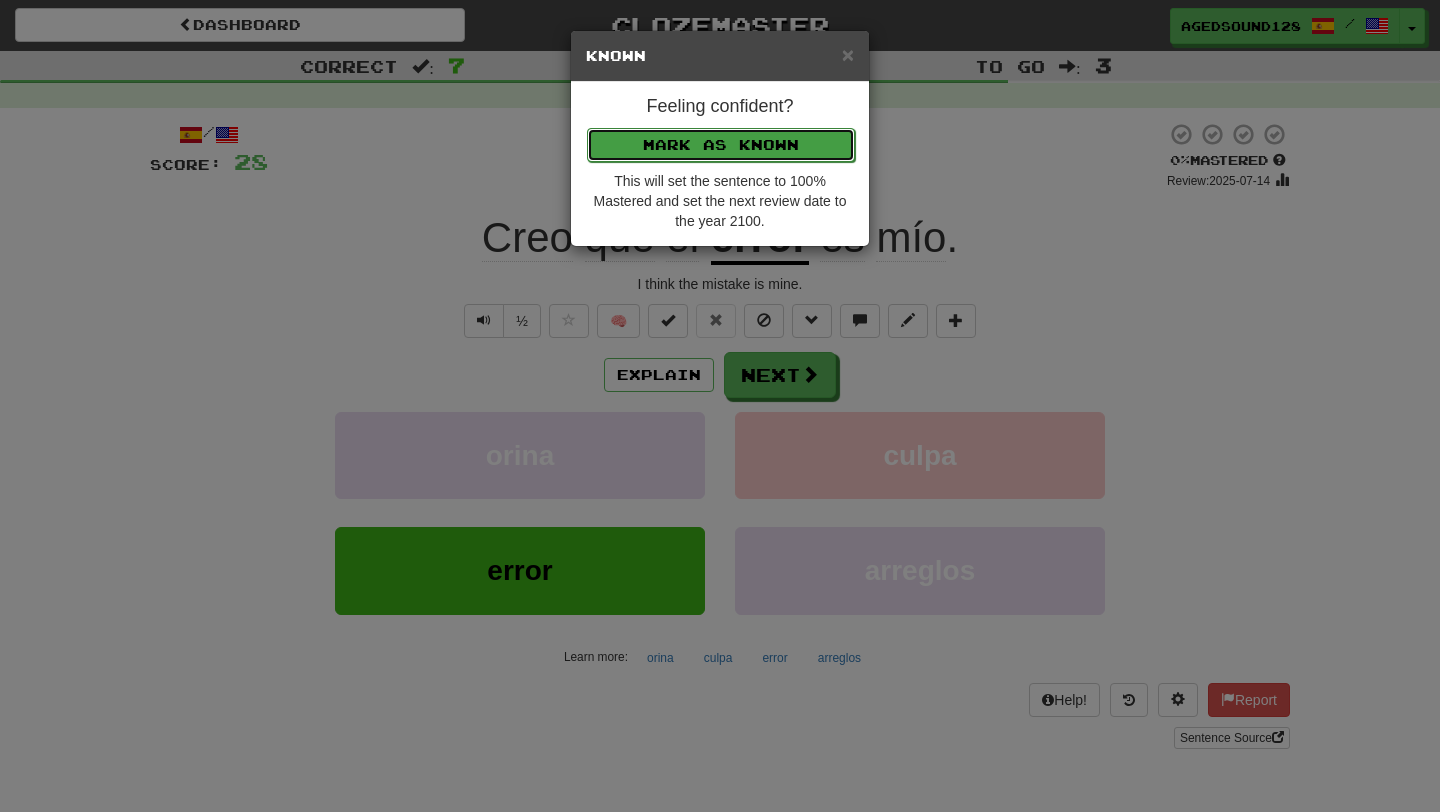 click on "Mark as Known" at bounding box center (721, 145) 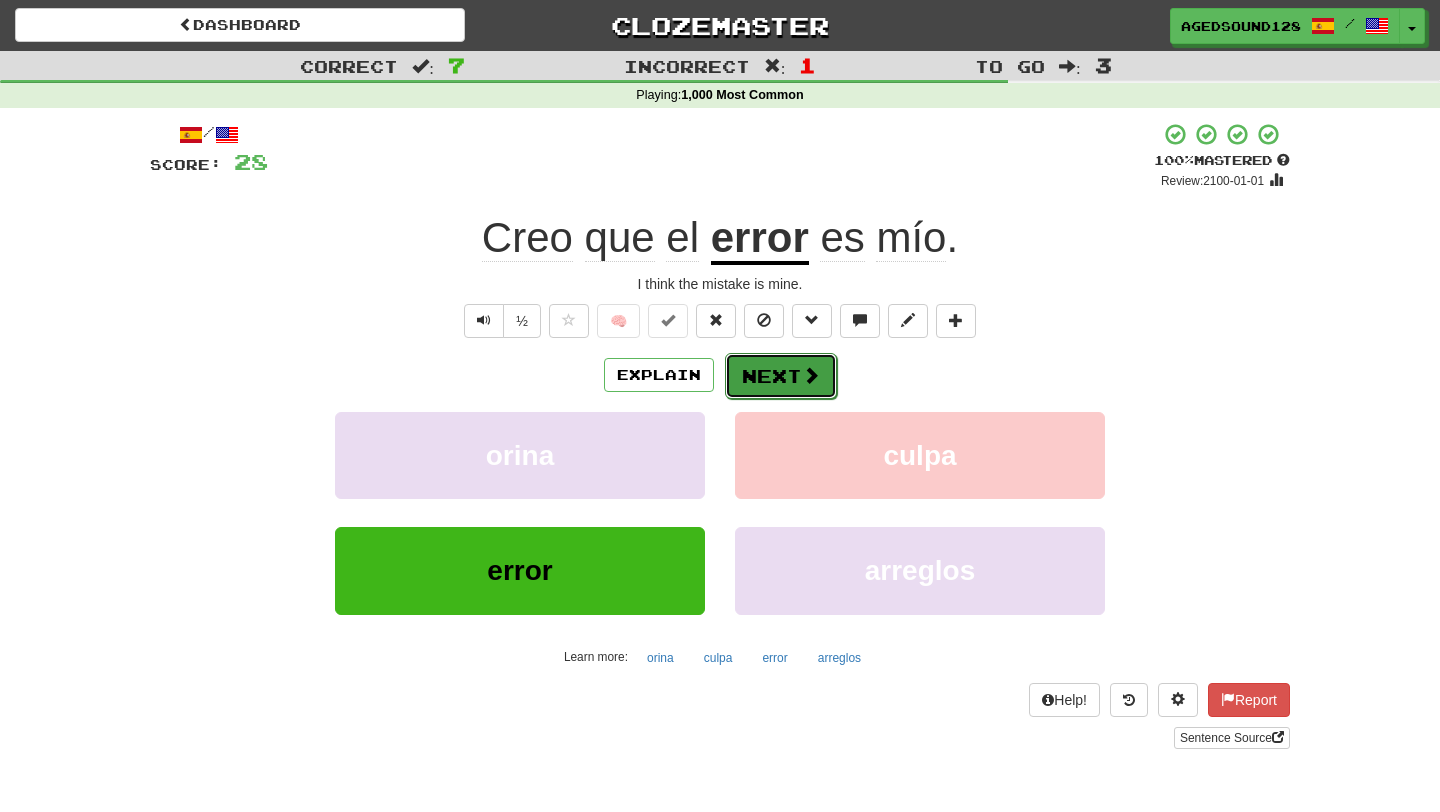 click on "Next" at bounding box center (781, 376) 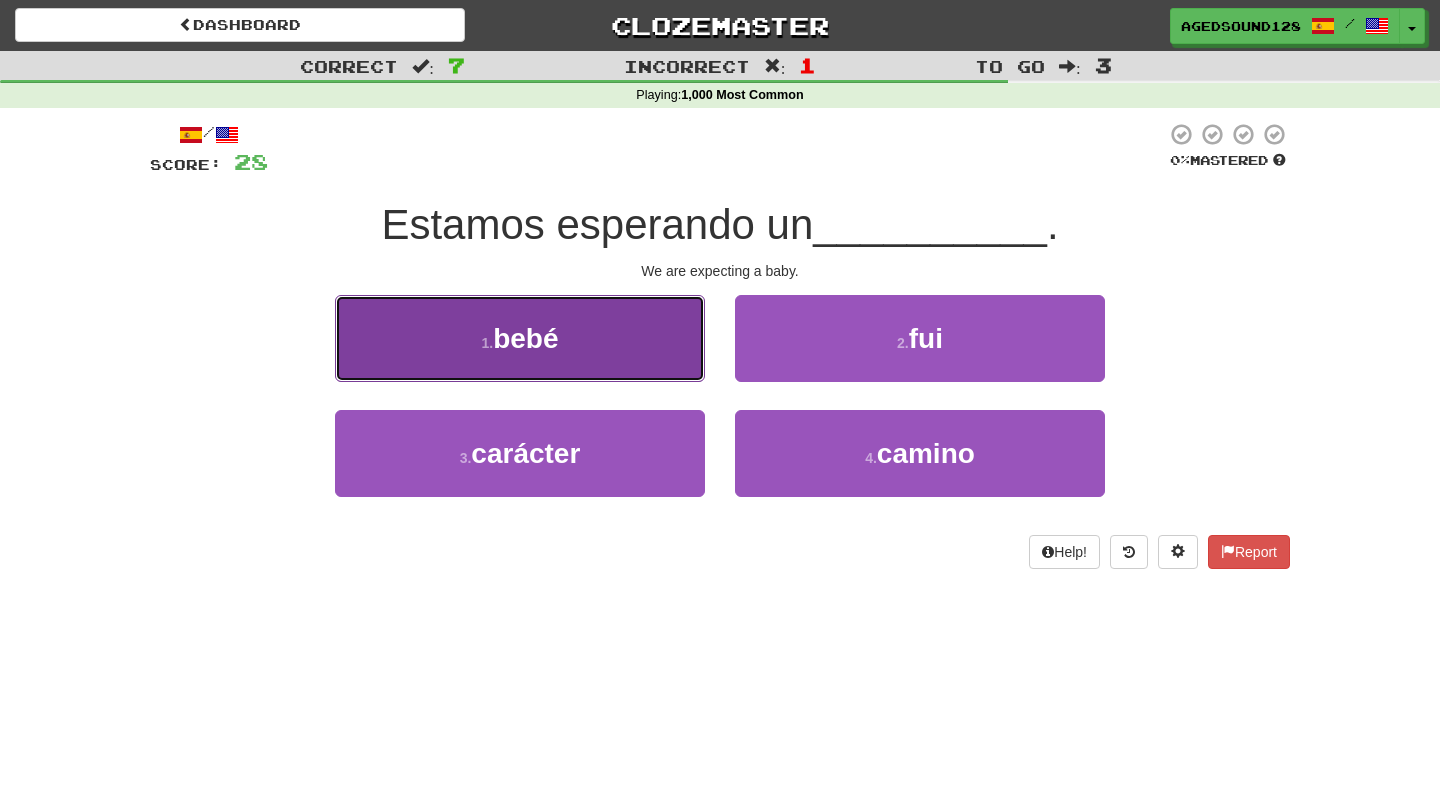 click on "[NUMBER] . bebé" at bounding box center [520, 338] 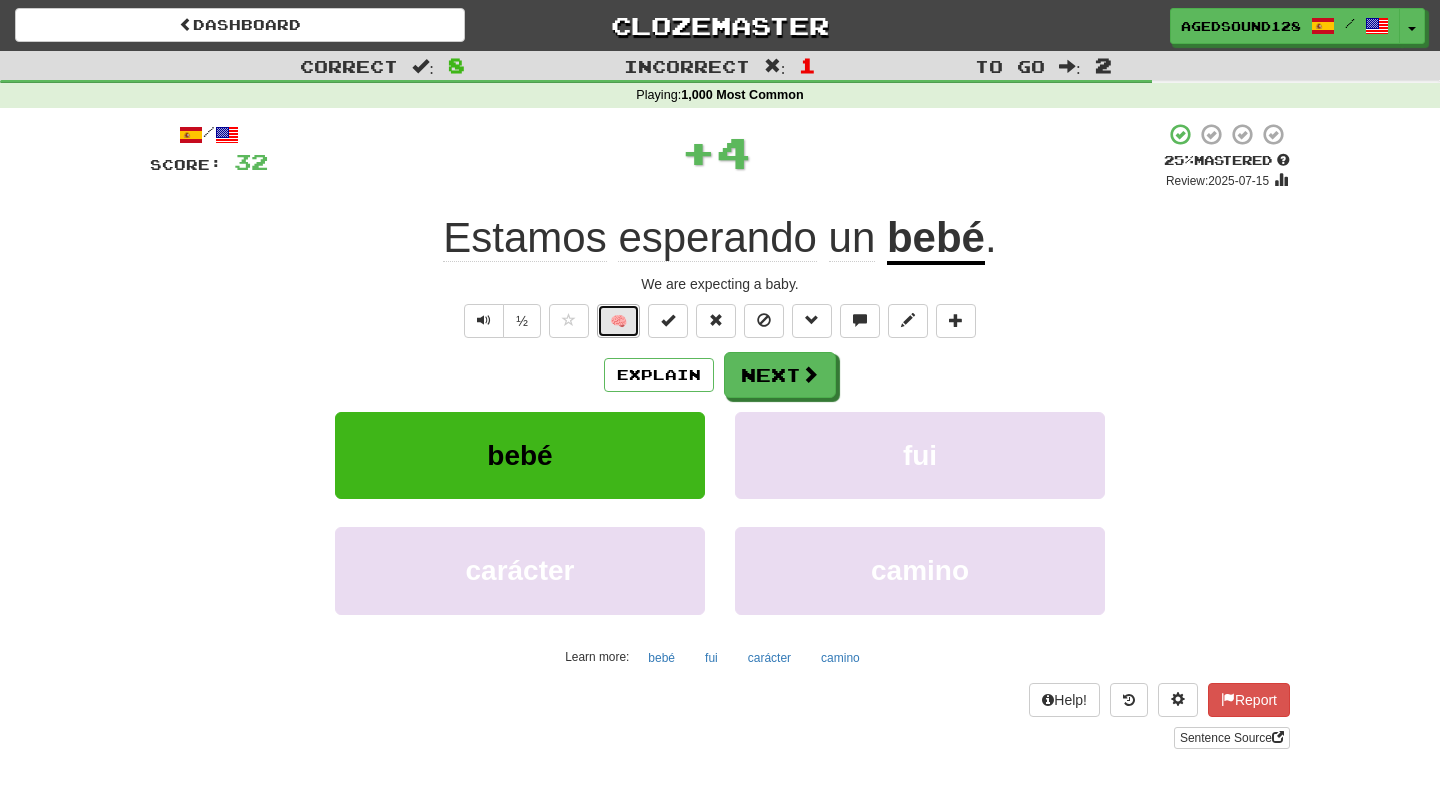 click on "🧠" at bounding box center [618, 321] 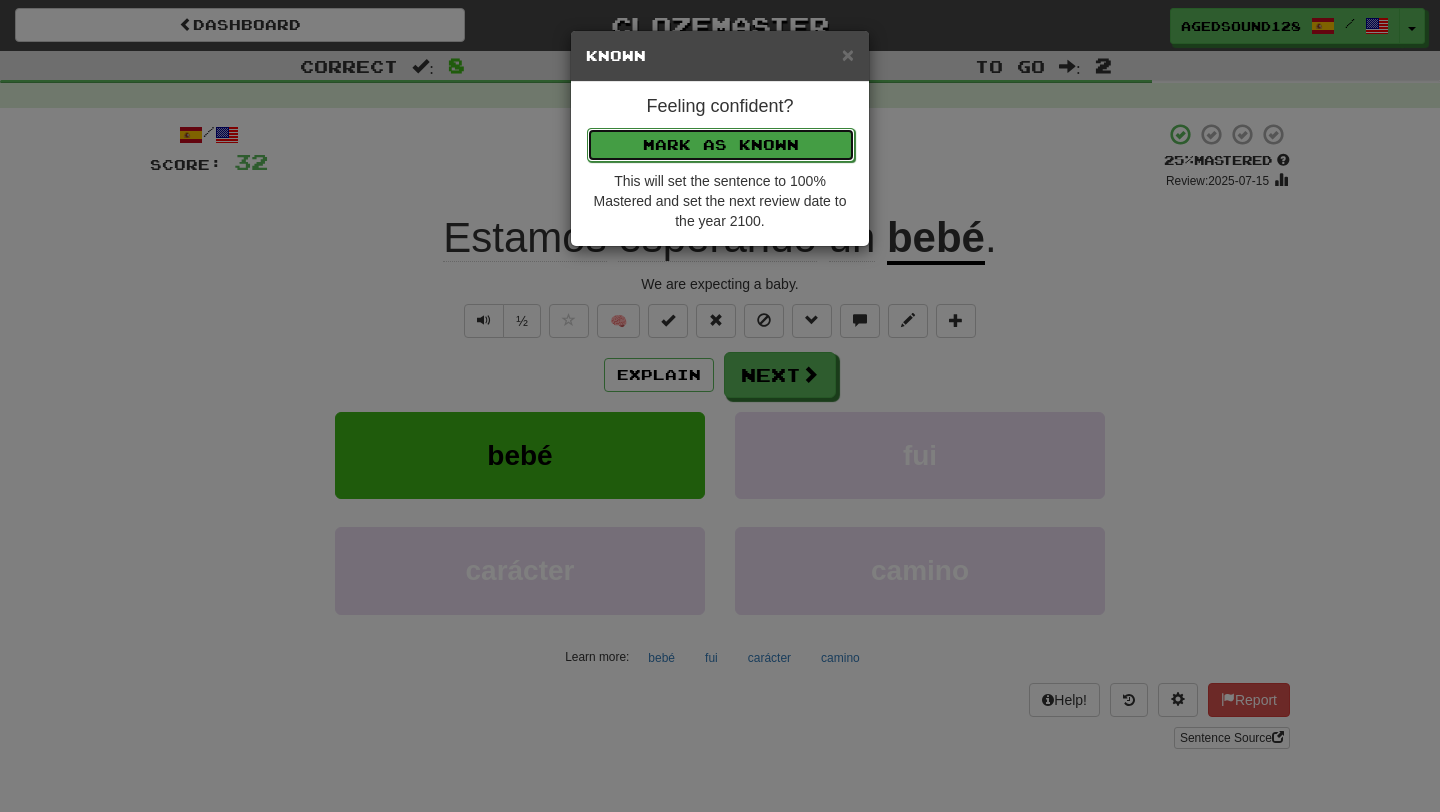 click on "Mark as Known" at bounding box center [721, 145] 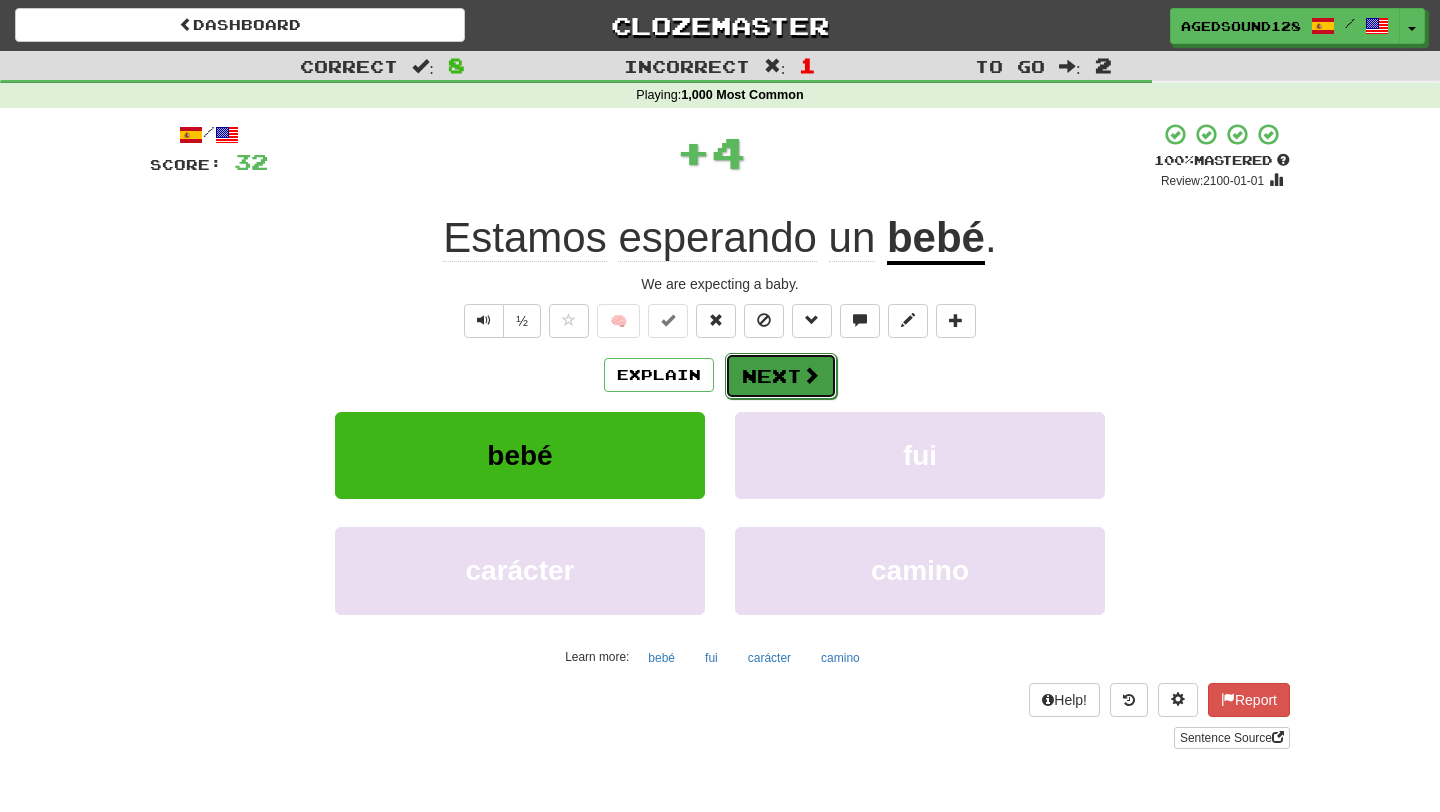 click on "Next" at bounding box center [781, 376] 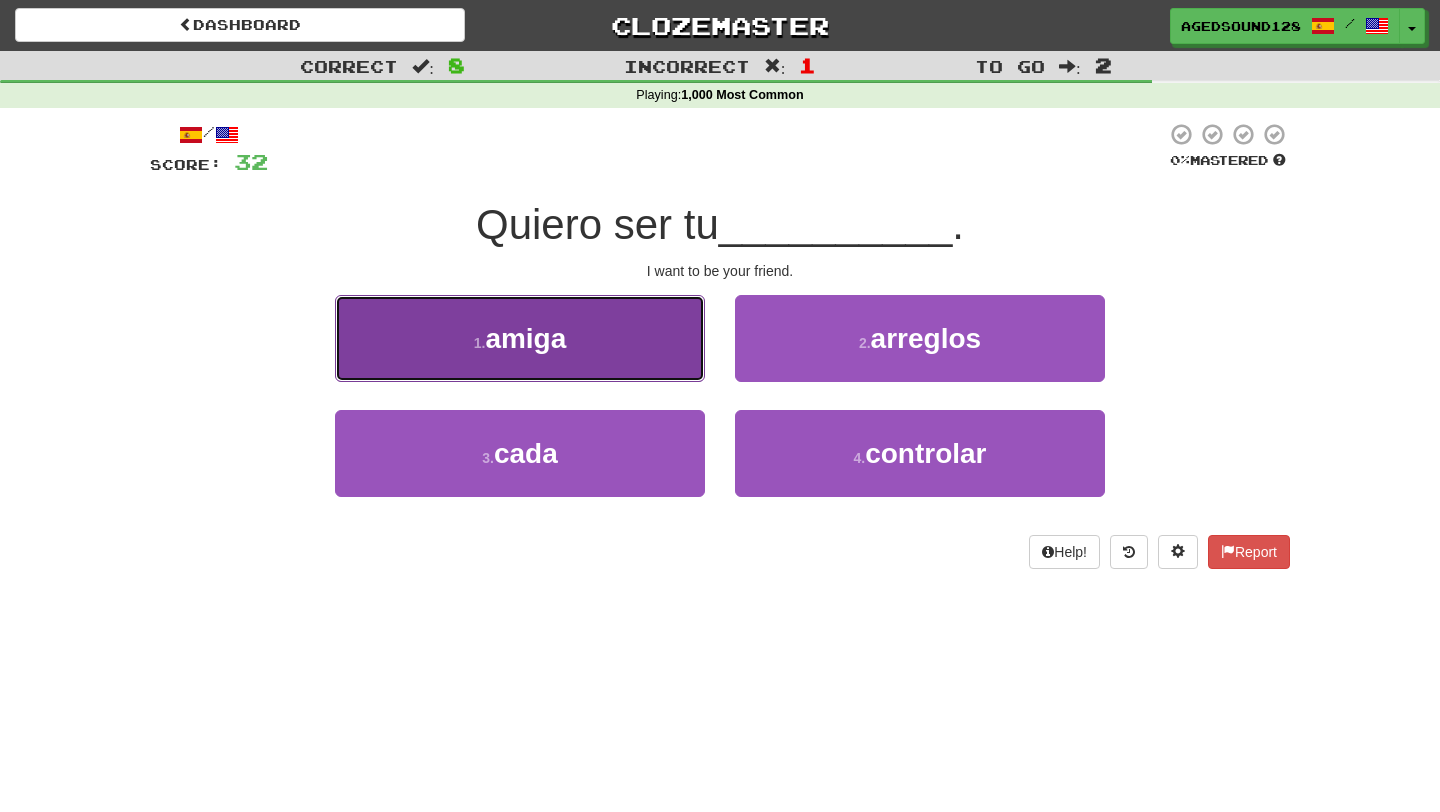 click on "1 .  amiga" at bounding box center (520, 338) 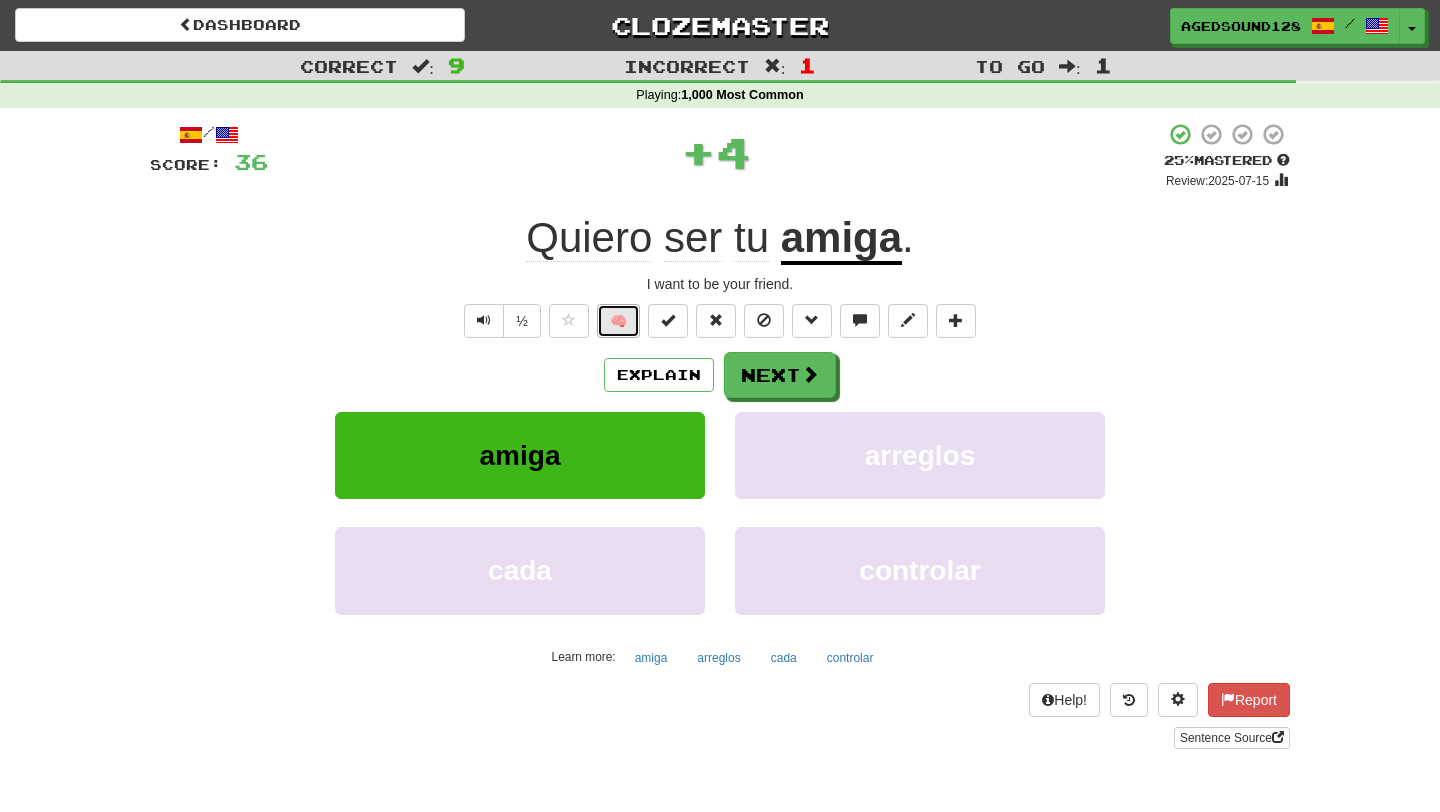 click on "🧠" at bounding box center (618, 321) 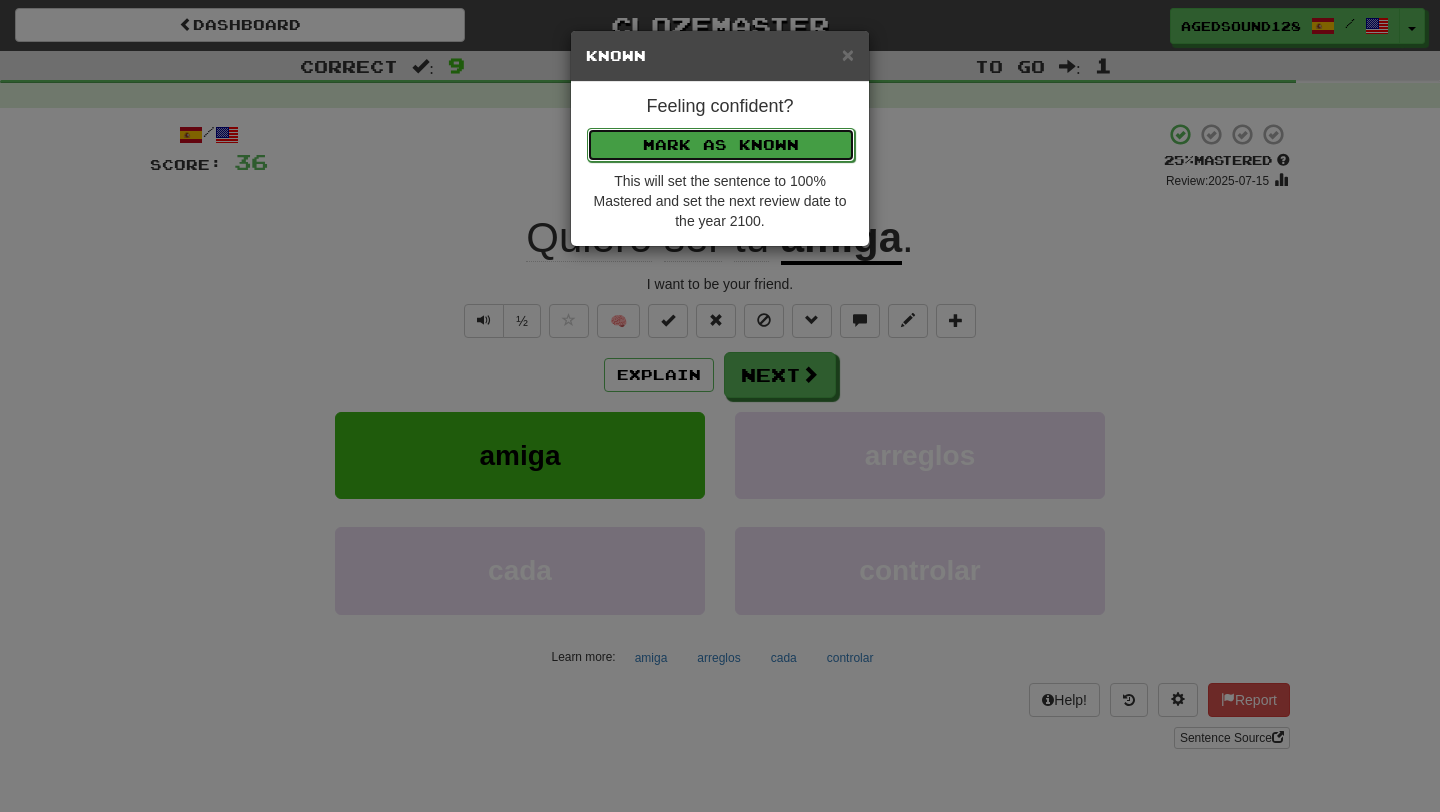 click on "Mark as Known" at bounding box center [721, 145] 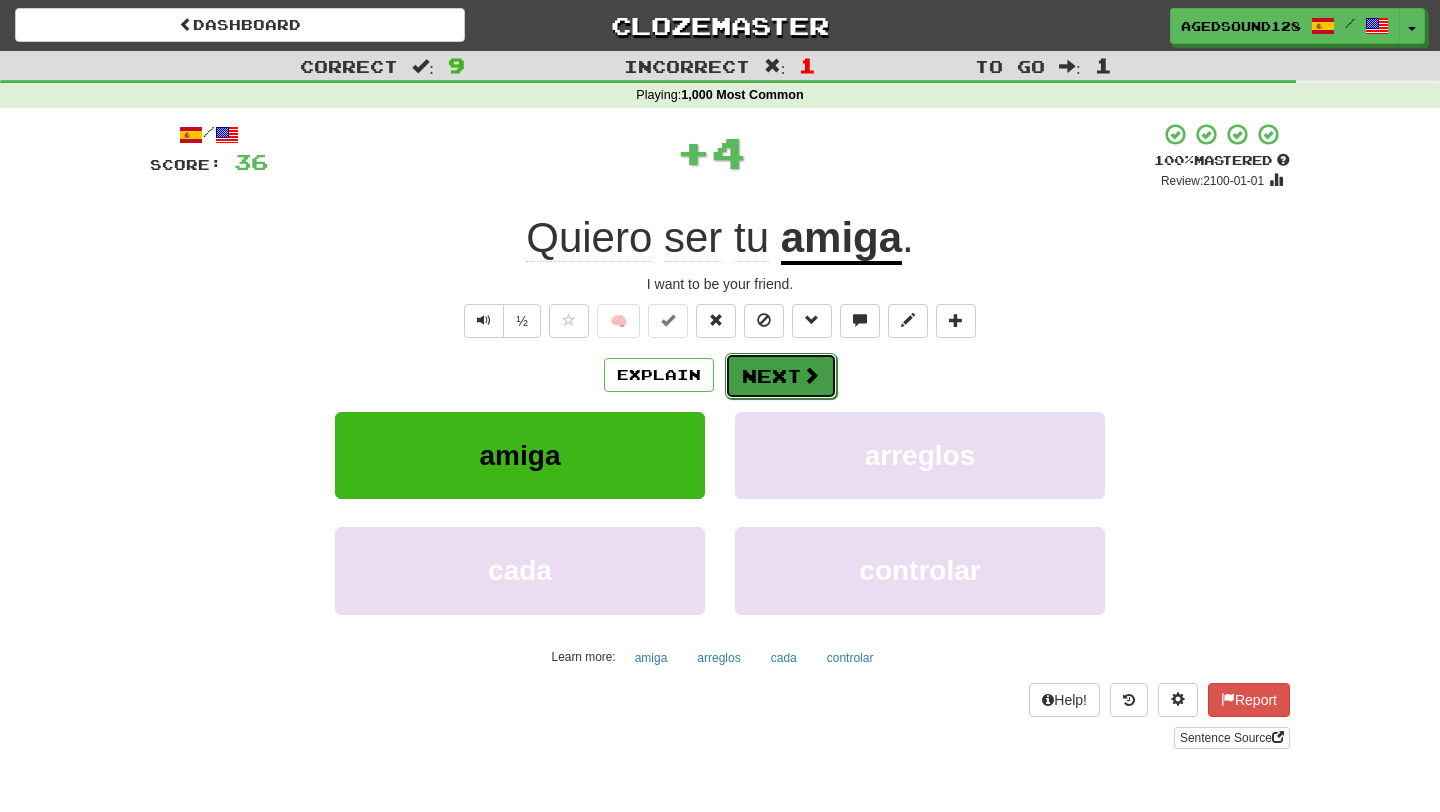 click on "Next" at bounding box center [781, 376] 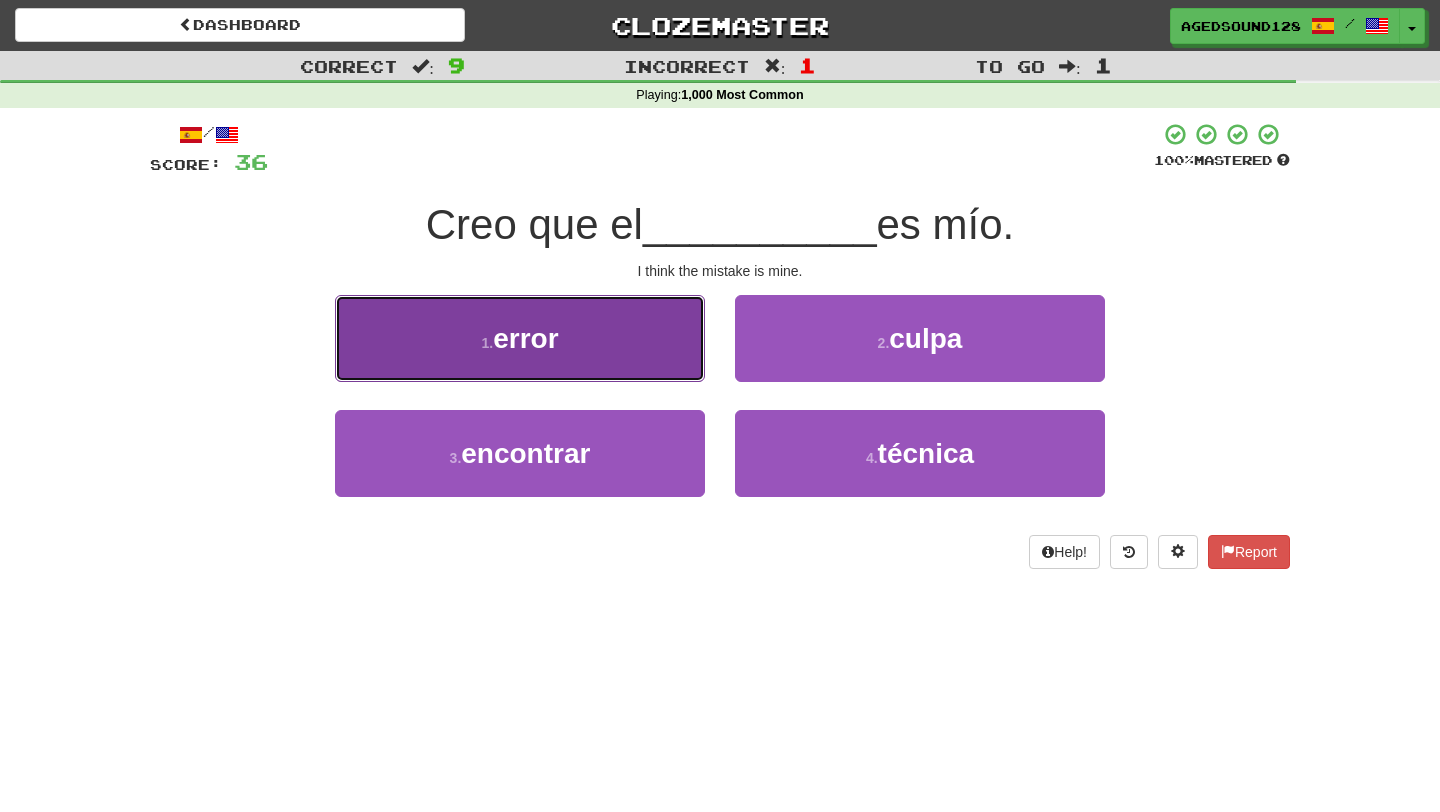 click on "1 .  error" at bounding box center (520, 338) 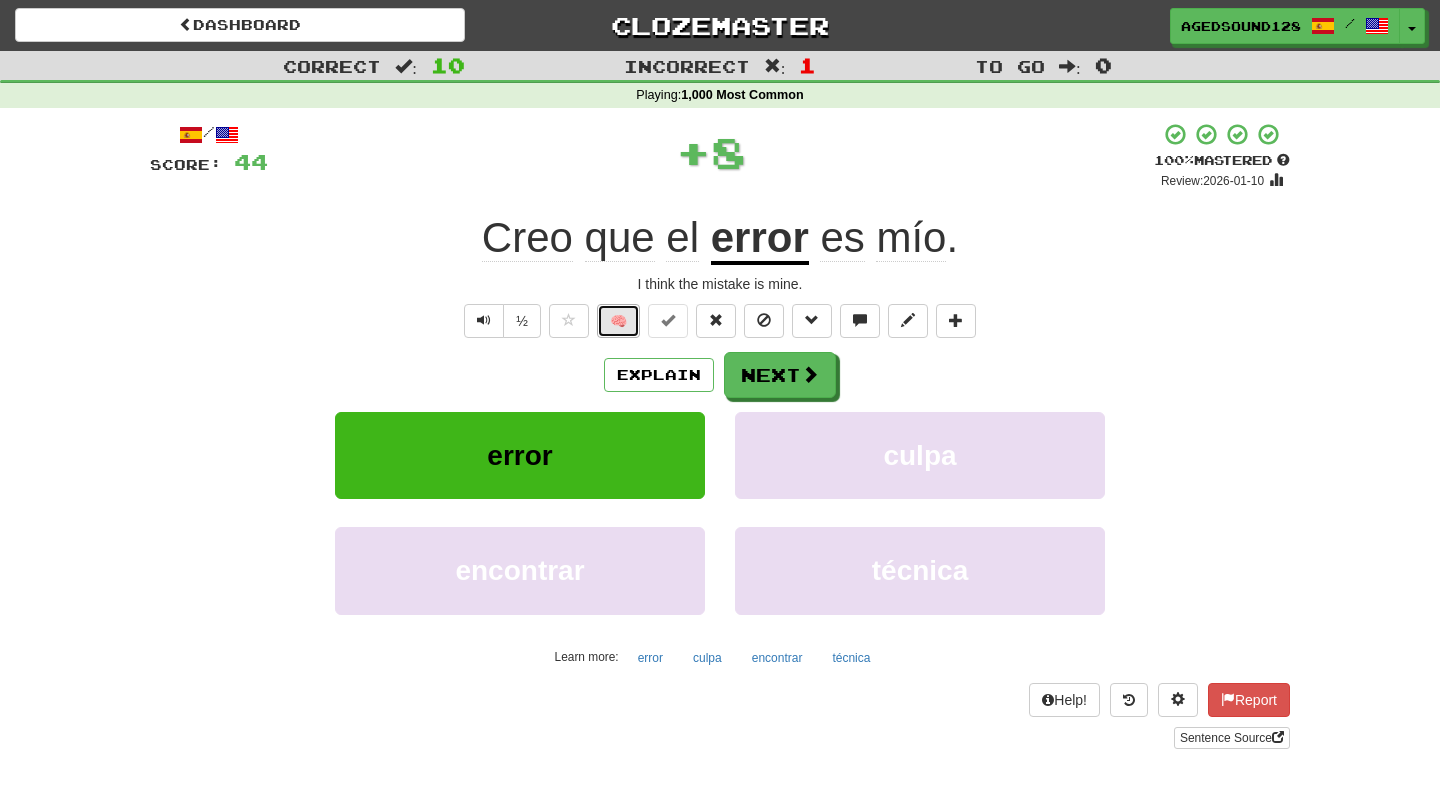 click on "🧠" at bounding box center (618, 321) 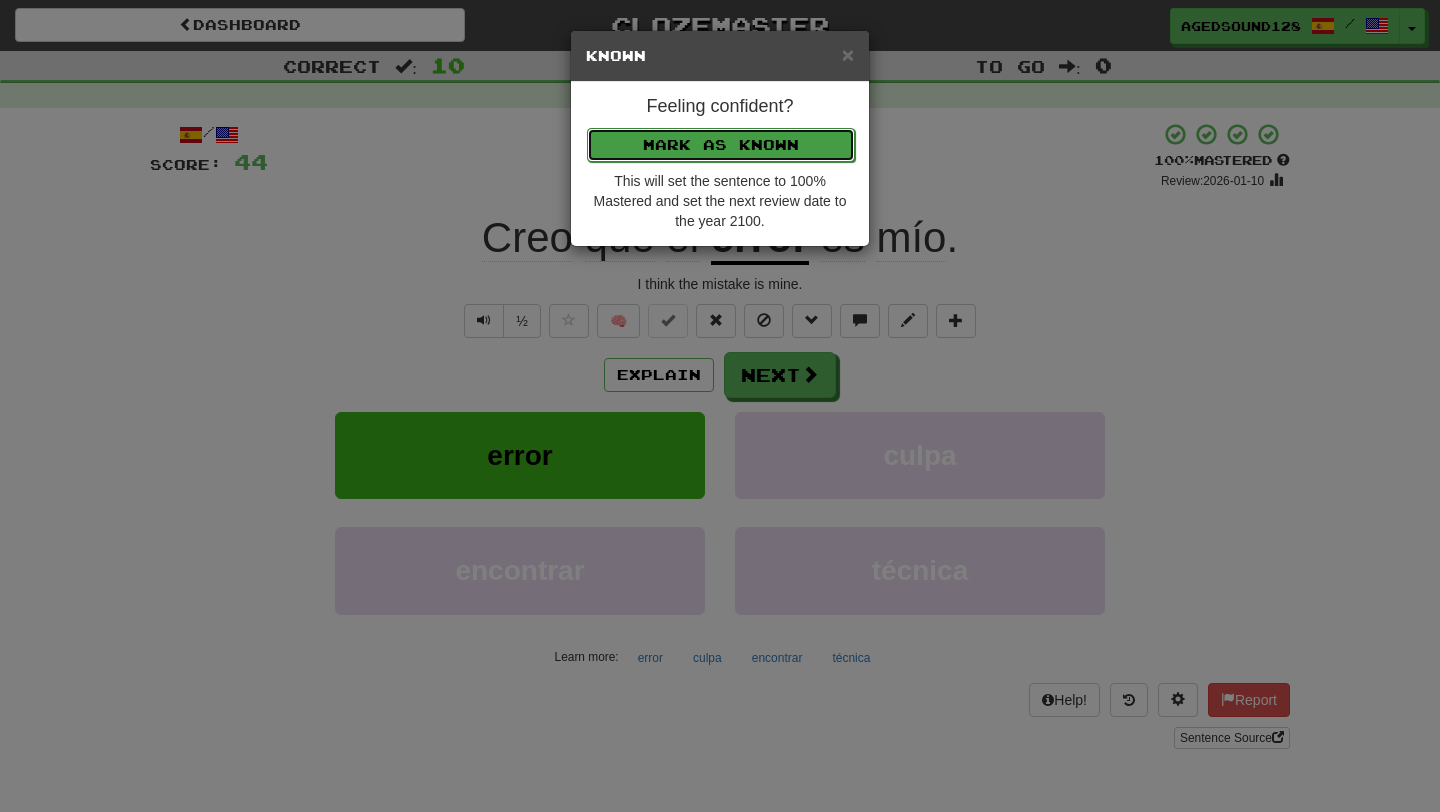 click on "Mark as Known" at bounding box center (721, 145) 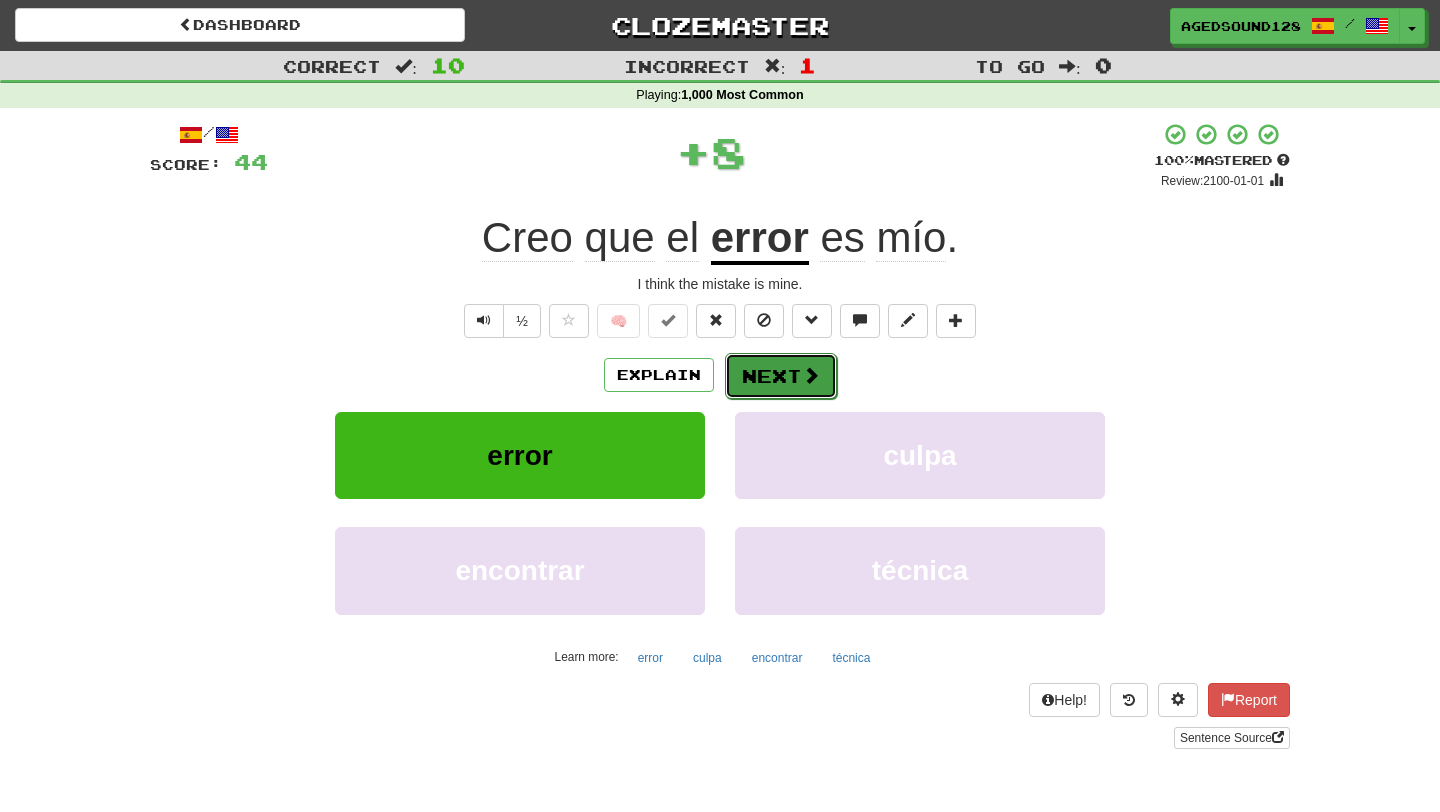 click on "Next" at bounding box center (781, 376) 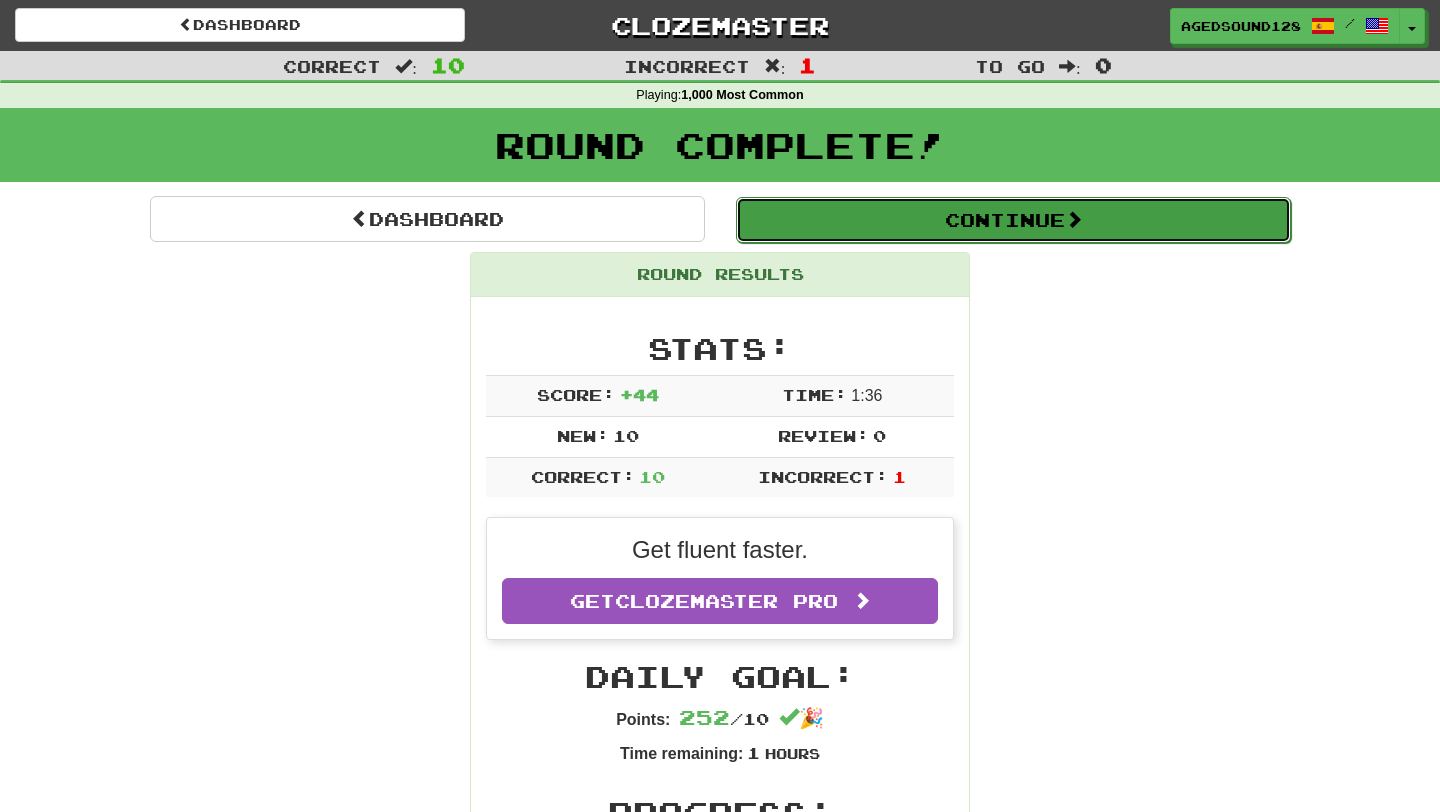 click on "Continue" at bounding box center [1013, 220] 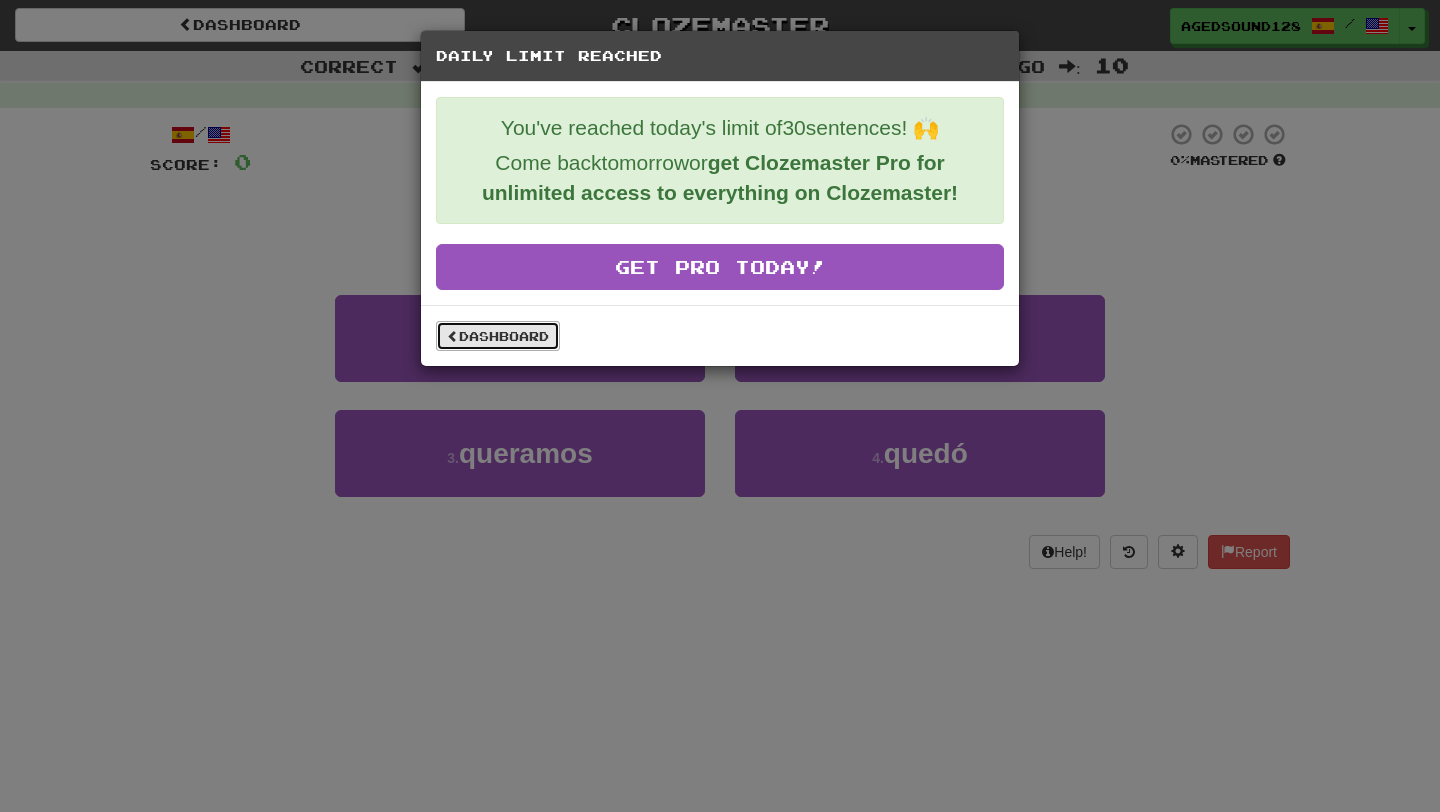 click on "Dashboard" at bounding box center [498, 336] 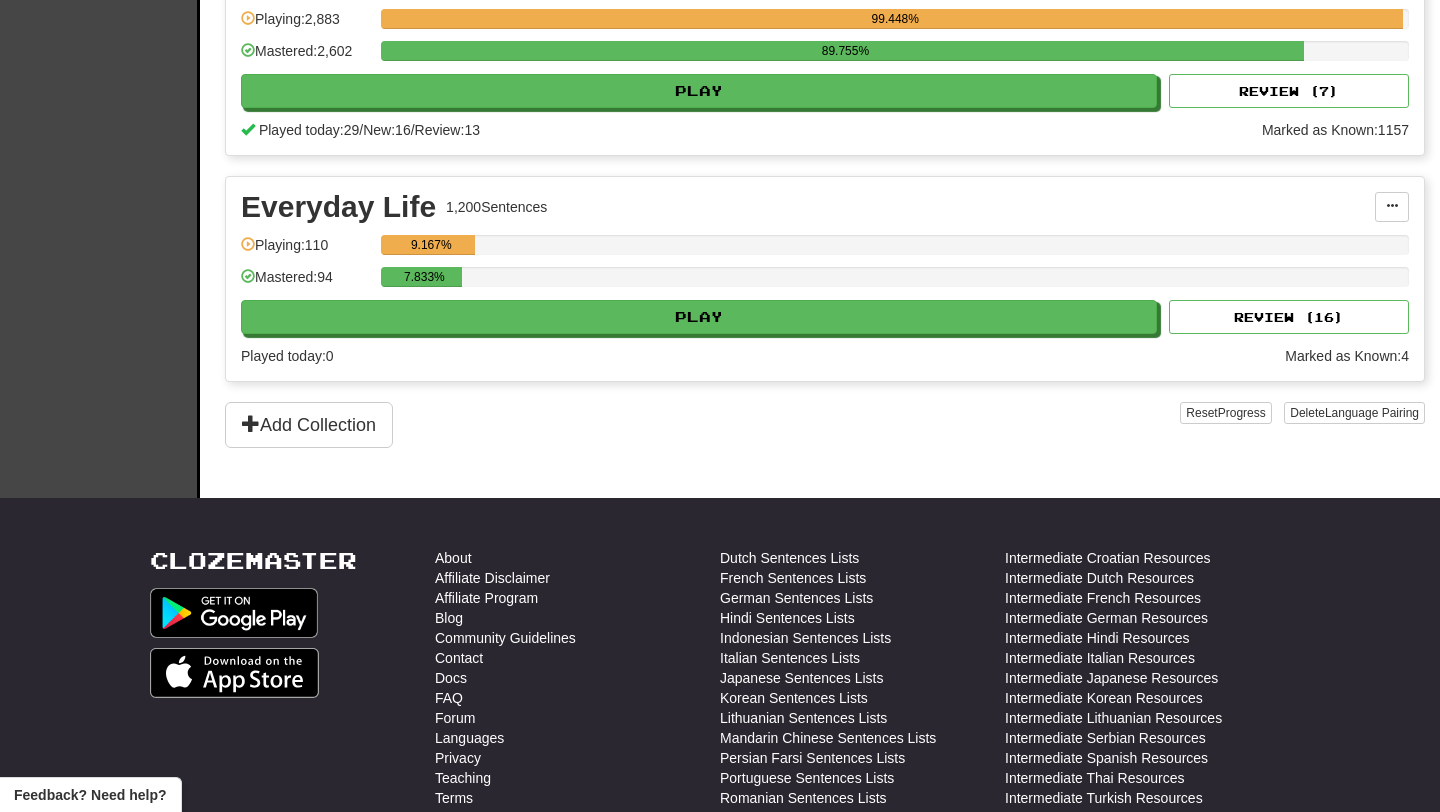 scroll, scrollTop: 760, scrollLeft: 0, axis: vertical 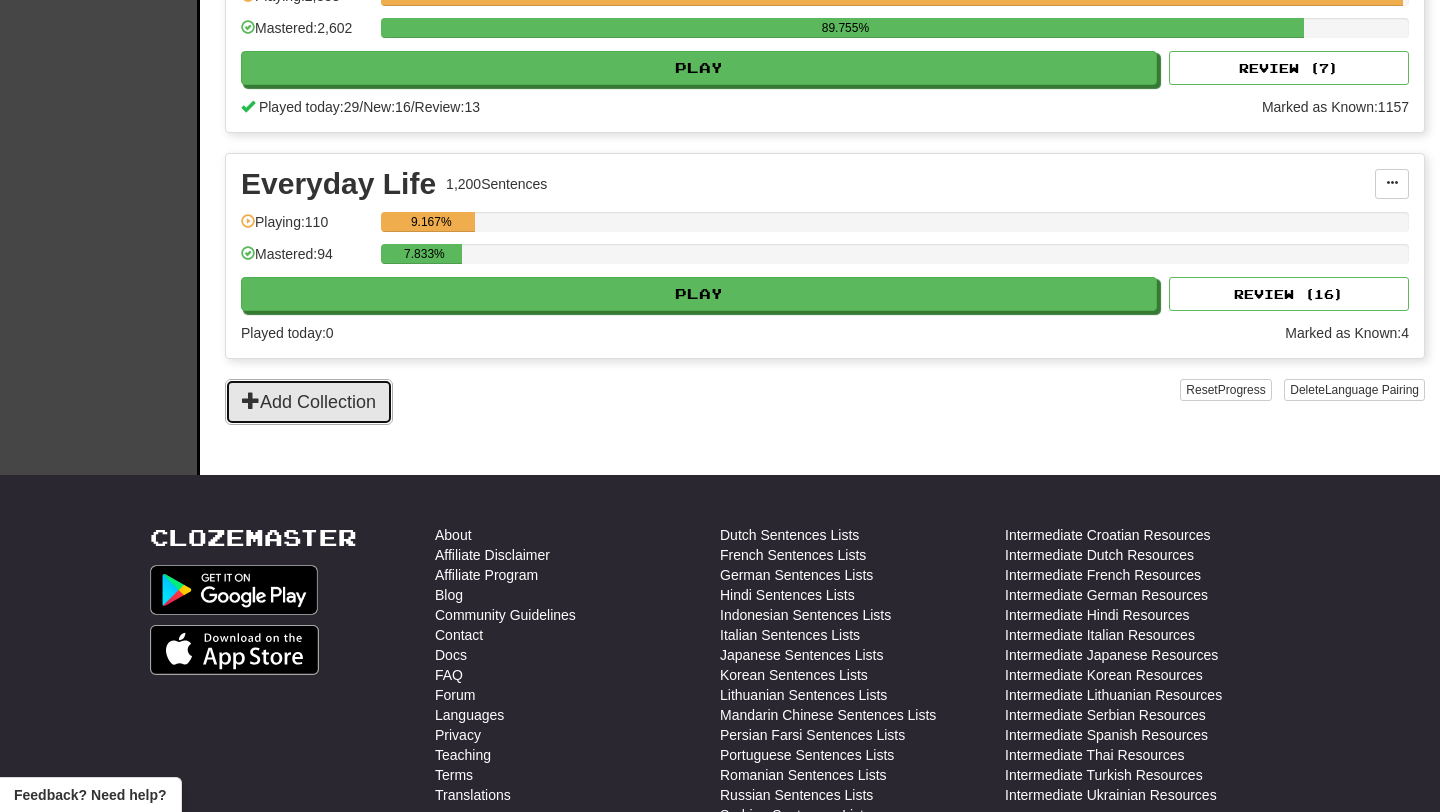 click on "Add Collection" at bounding box center [309, 402] 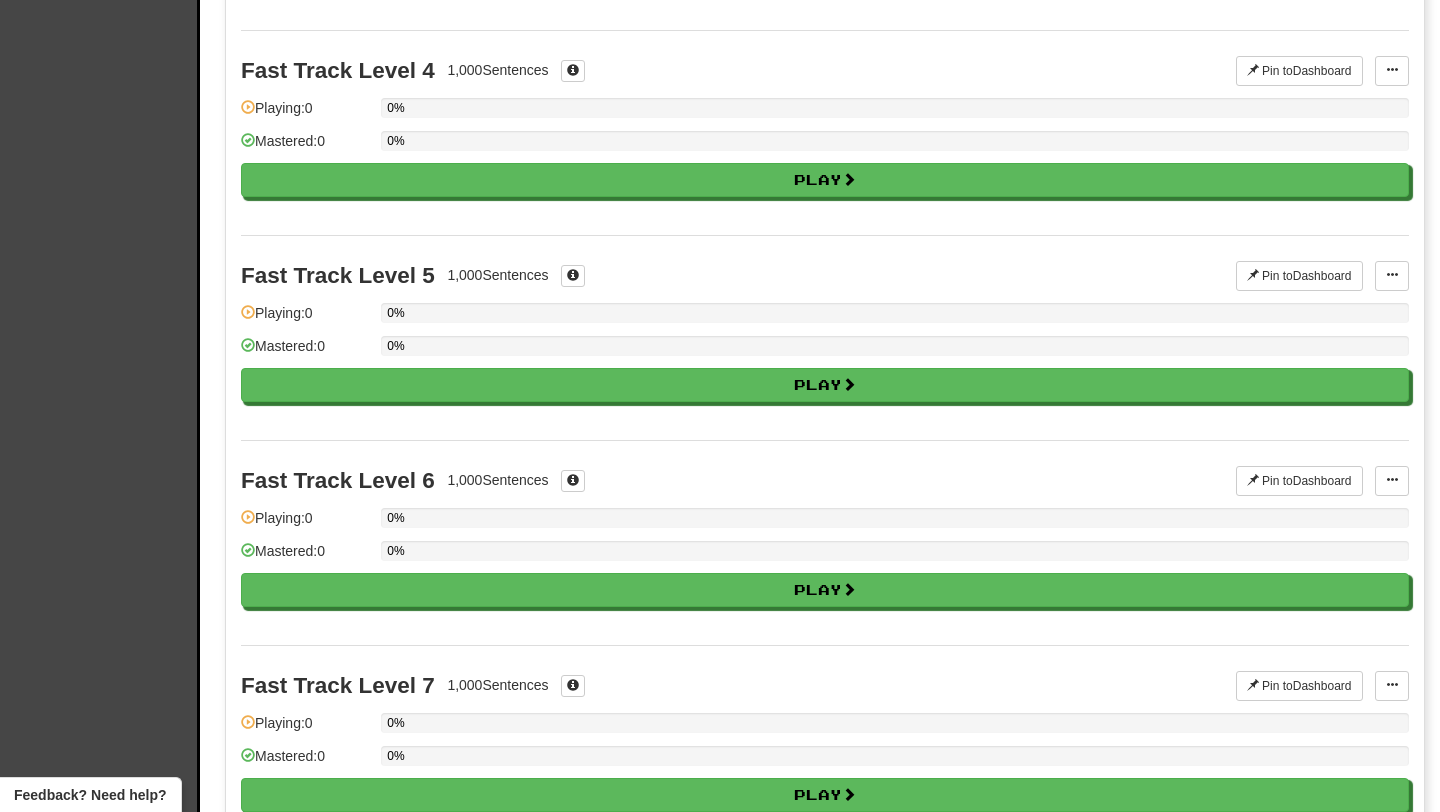 scroll, scrollTop: 0, scrollLeft: 0, axis: both 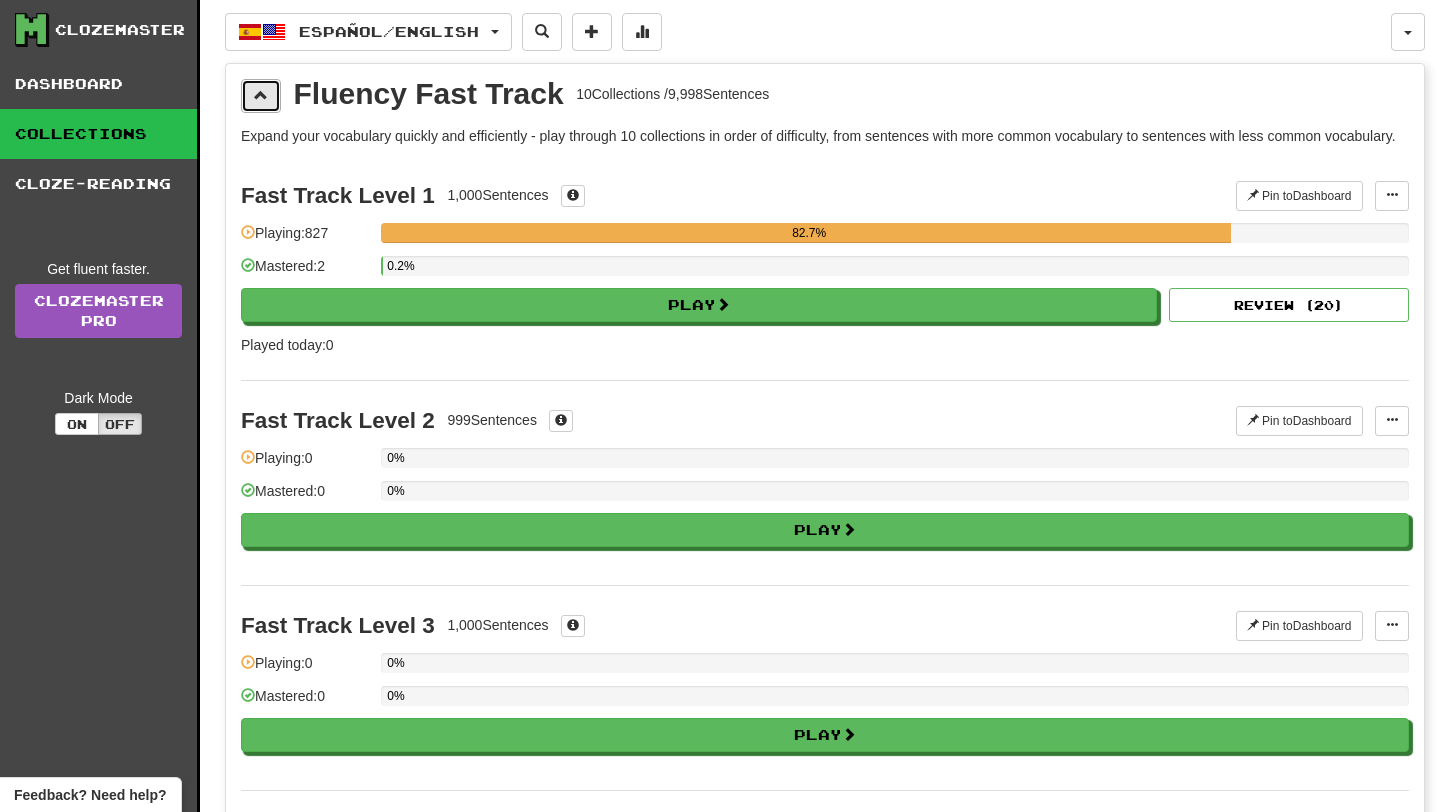 click at bounding box center [261, 95] 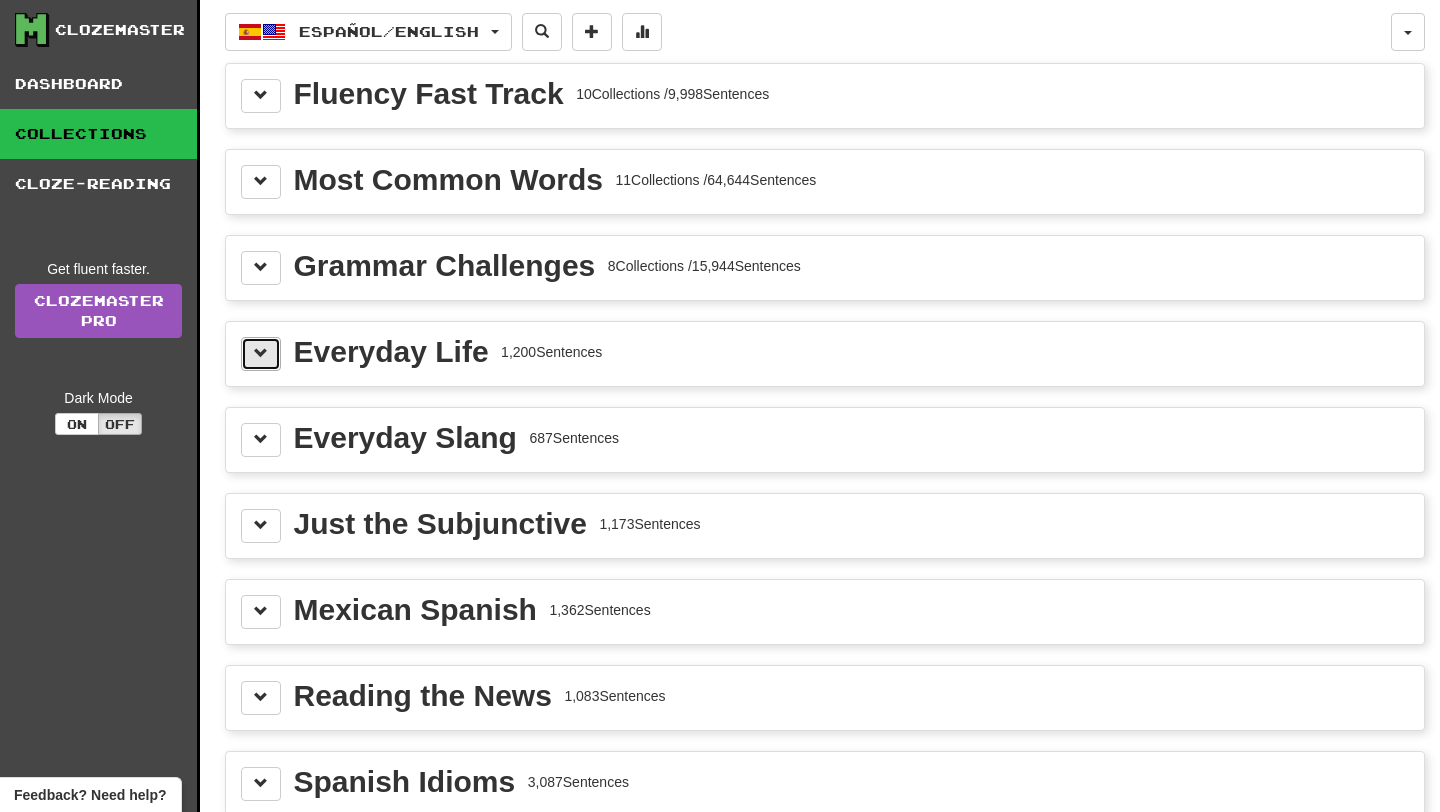 click at bounding box center (261, 353) 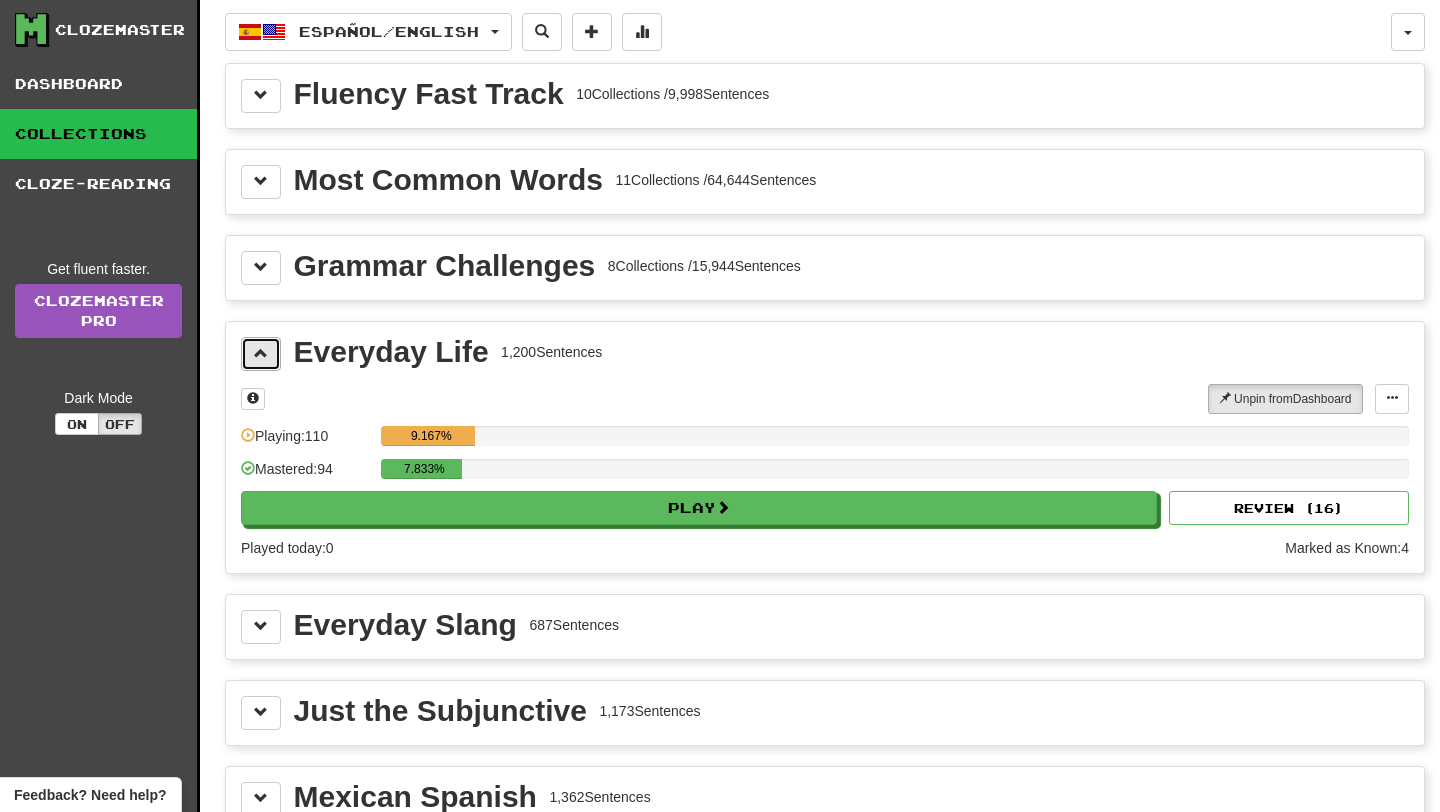click at bounding box center (261, 353) 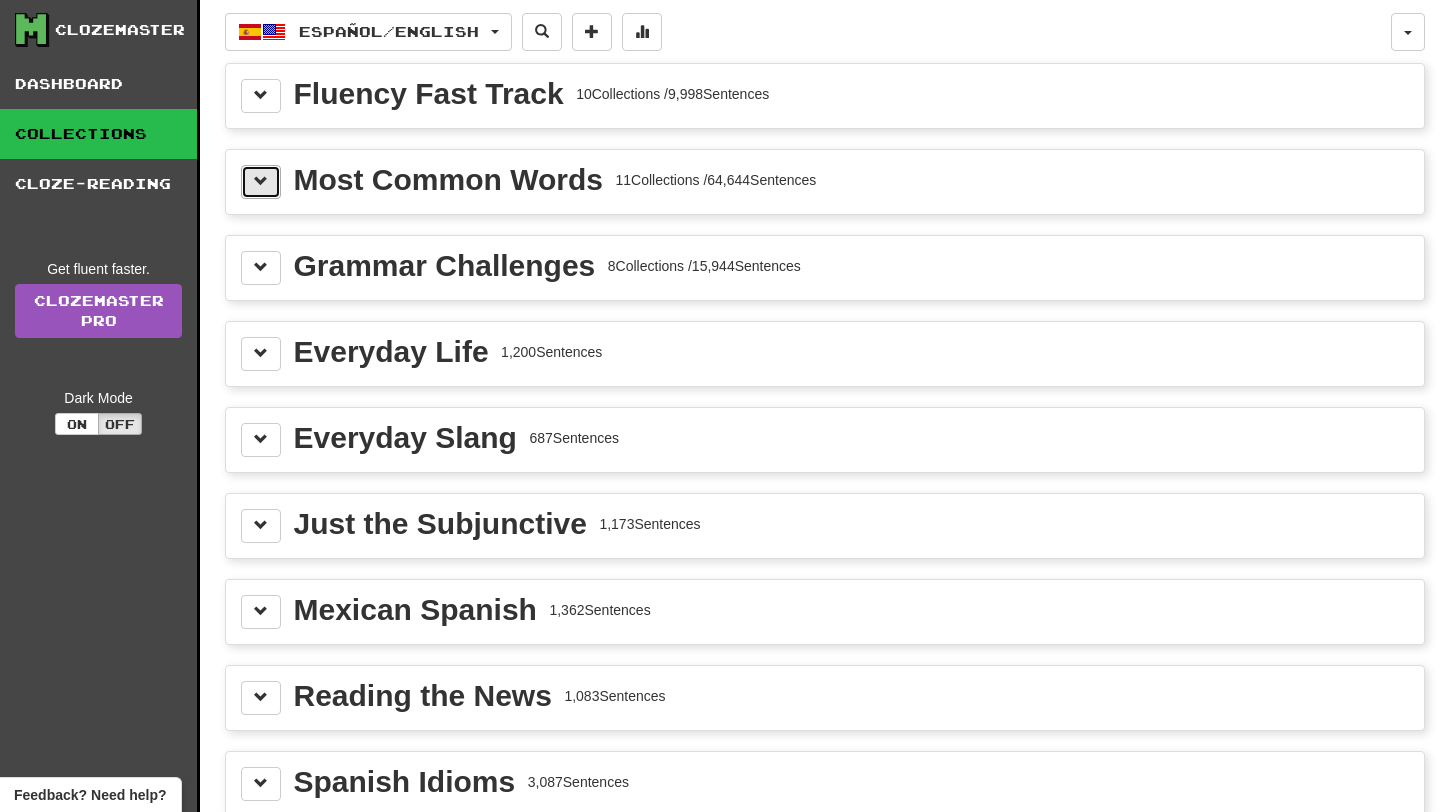 click at bounding box center (261, 181) 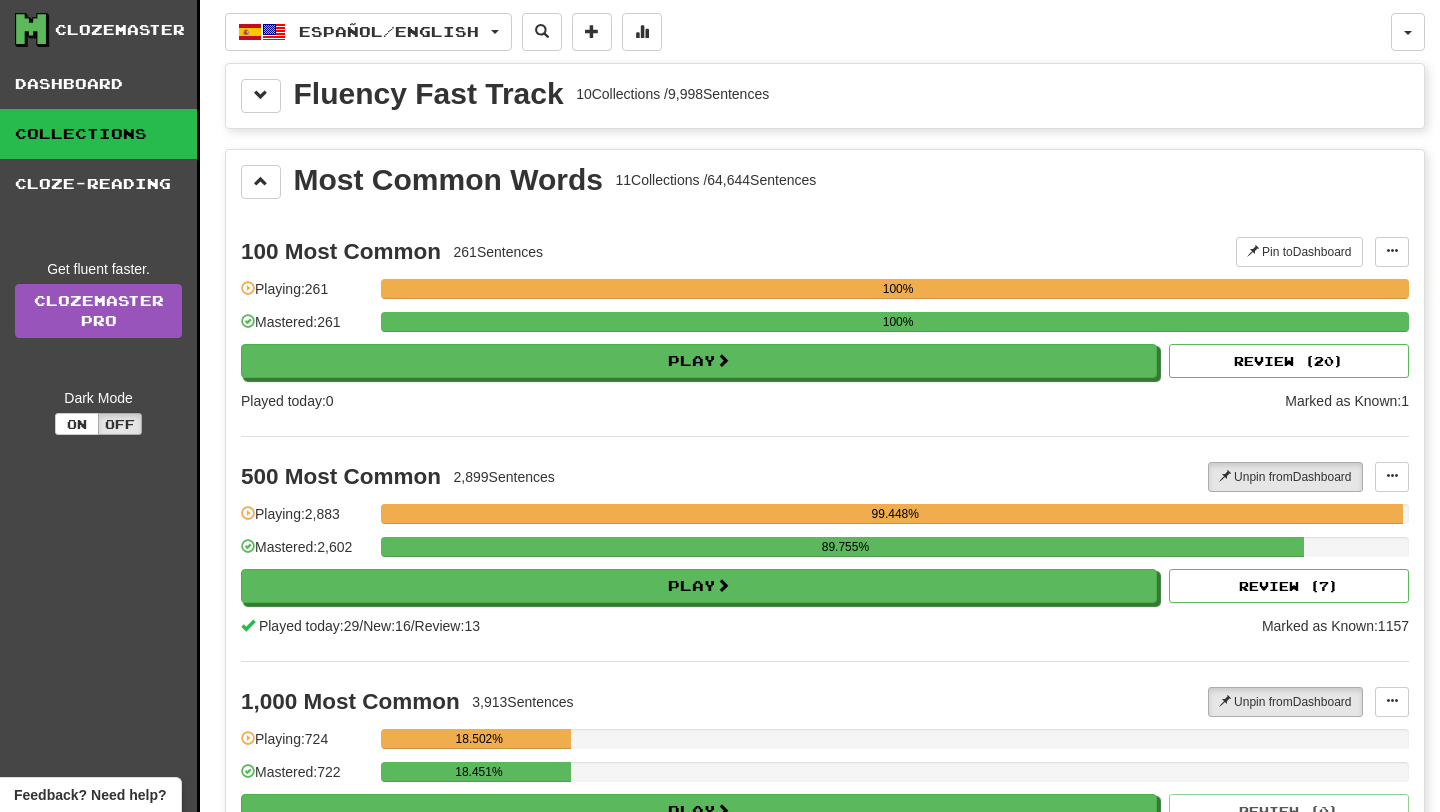 click on "100 Most Common 261  Sentences" at bounding box center [738, 252] 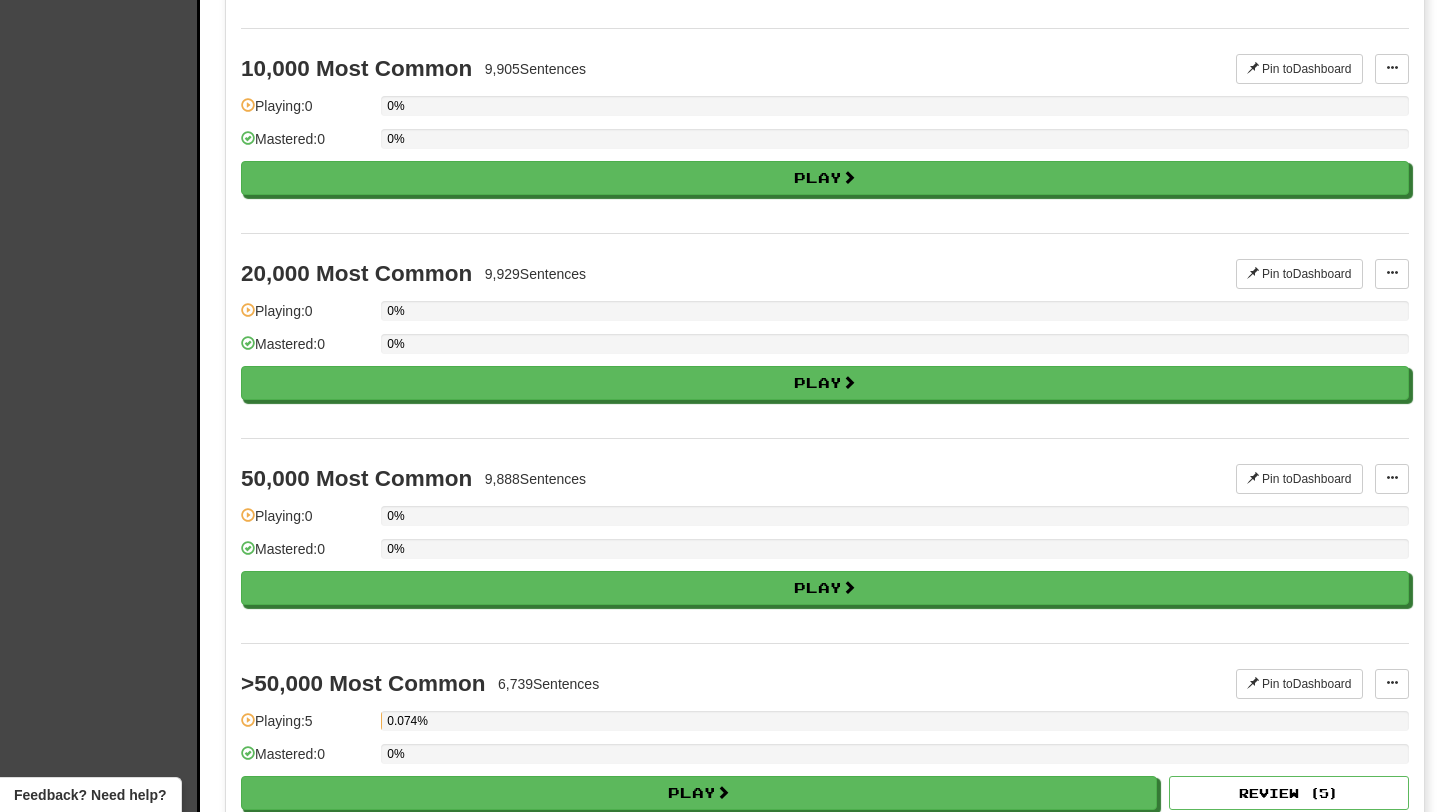 scroll, scrollTop: 1680, scrollLeft: 0, axis: vertical 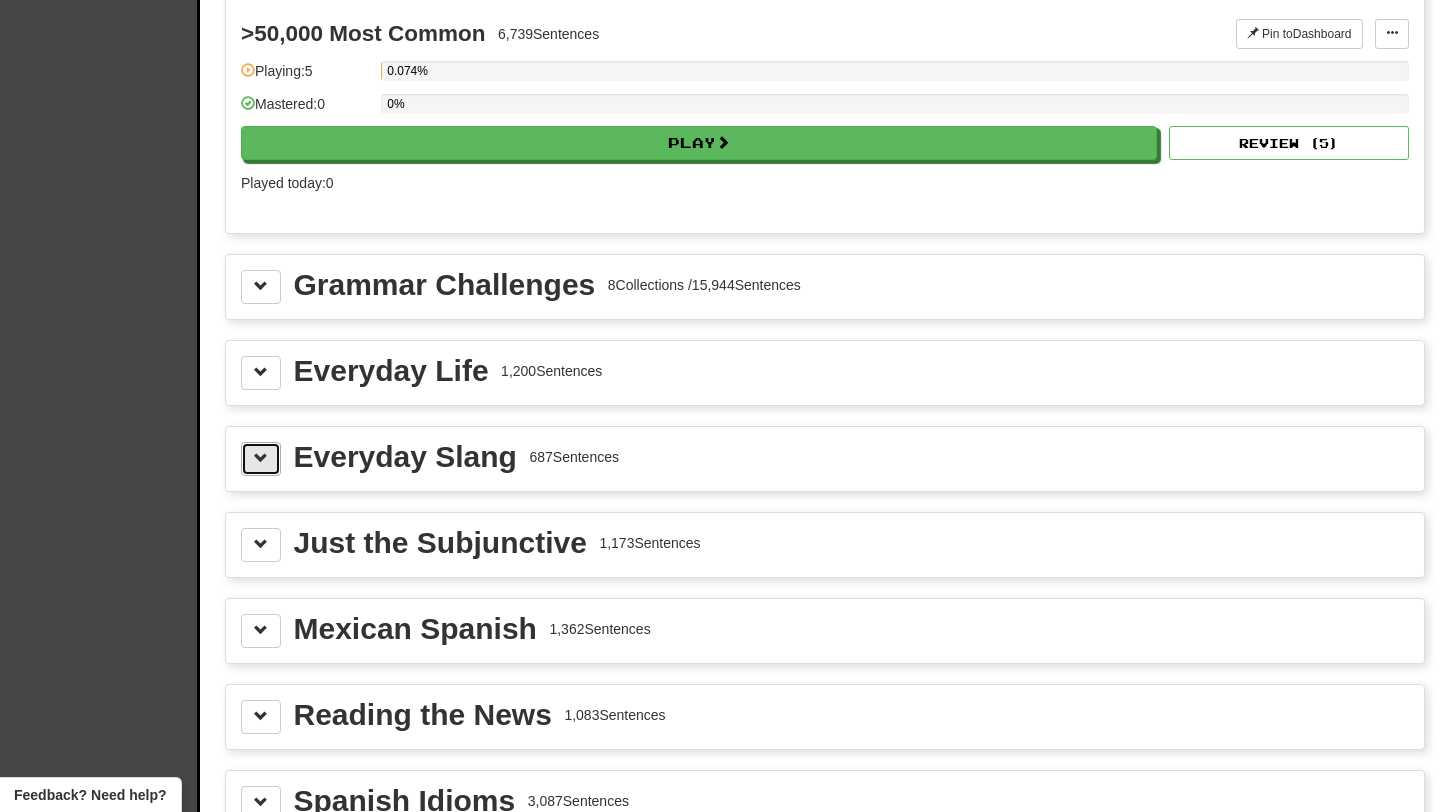 click at bounding box center (261, 459) 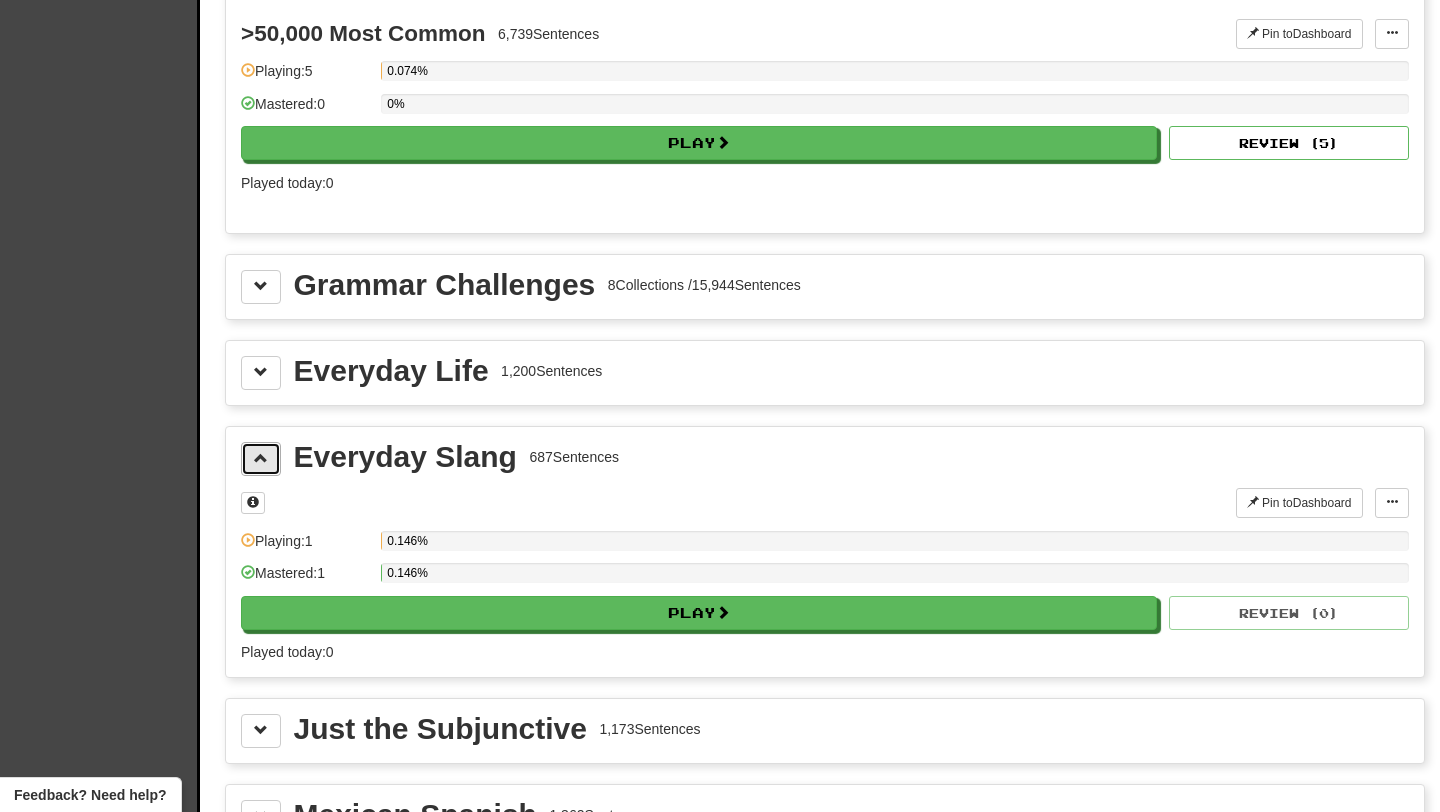 click at bounding box center [261, 459] 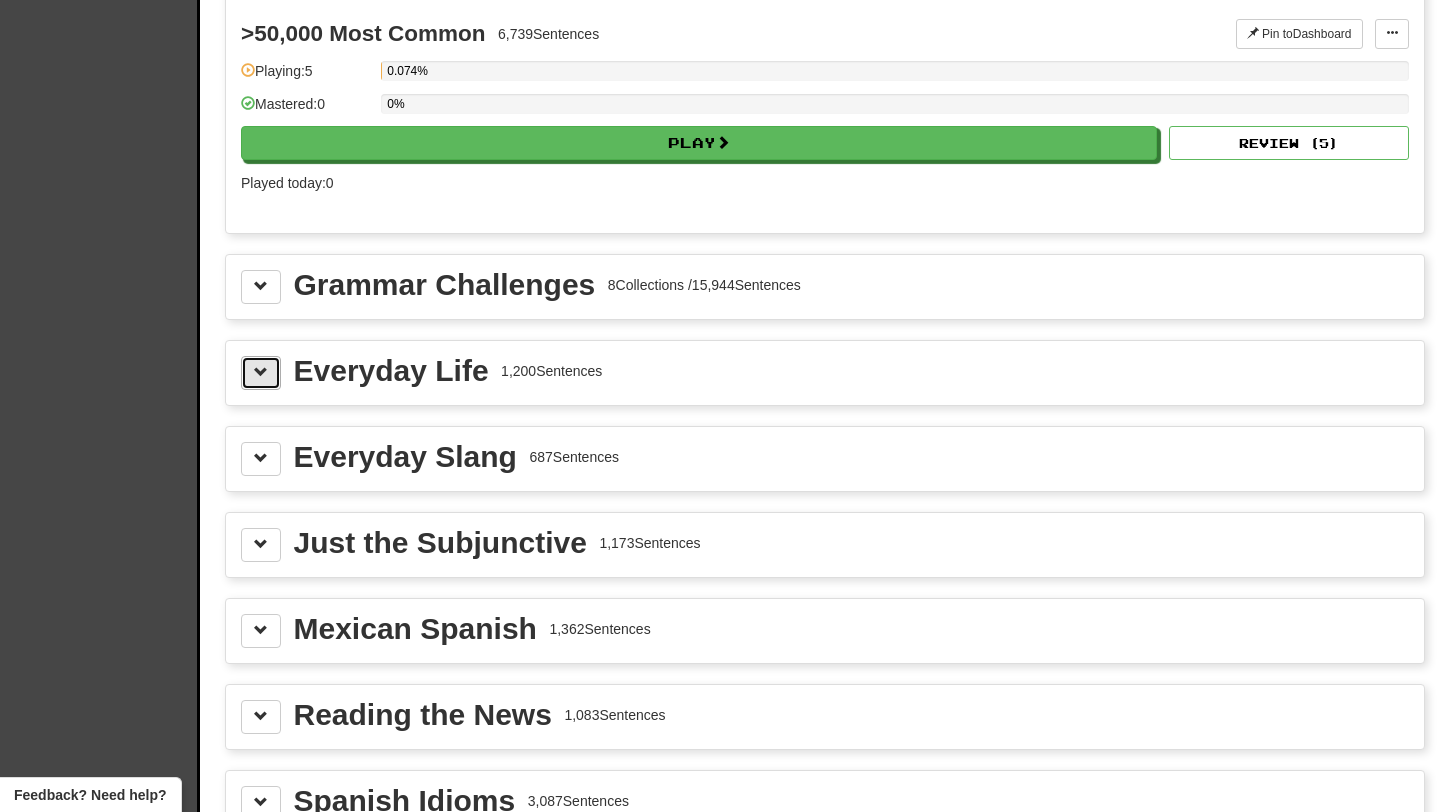click at bounding box center [261, 373] 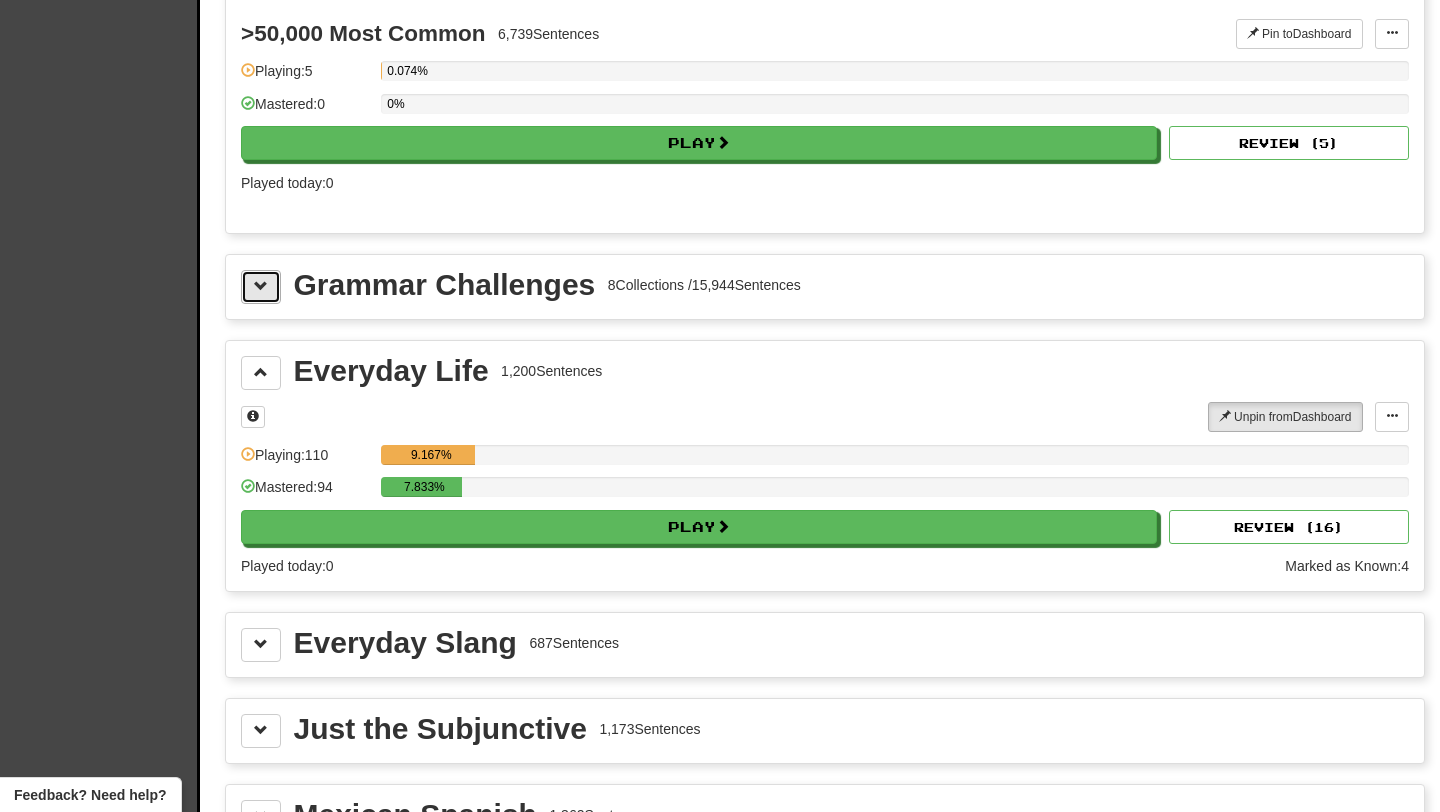 click at bounding box center (261, 287) 